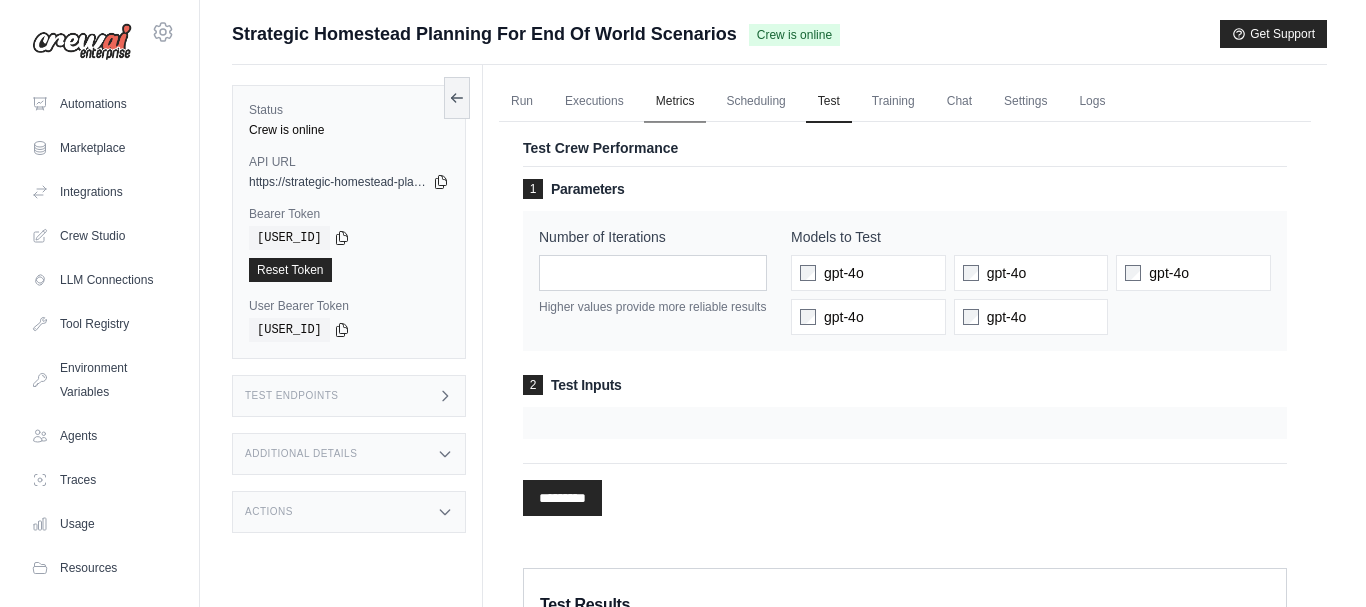 scroll, scrollTop: 0, scrollLeft: 0, axis: both 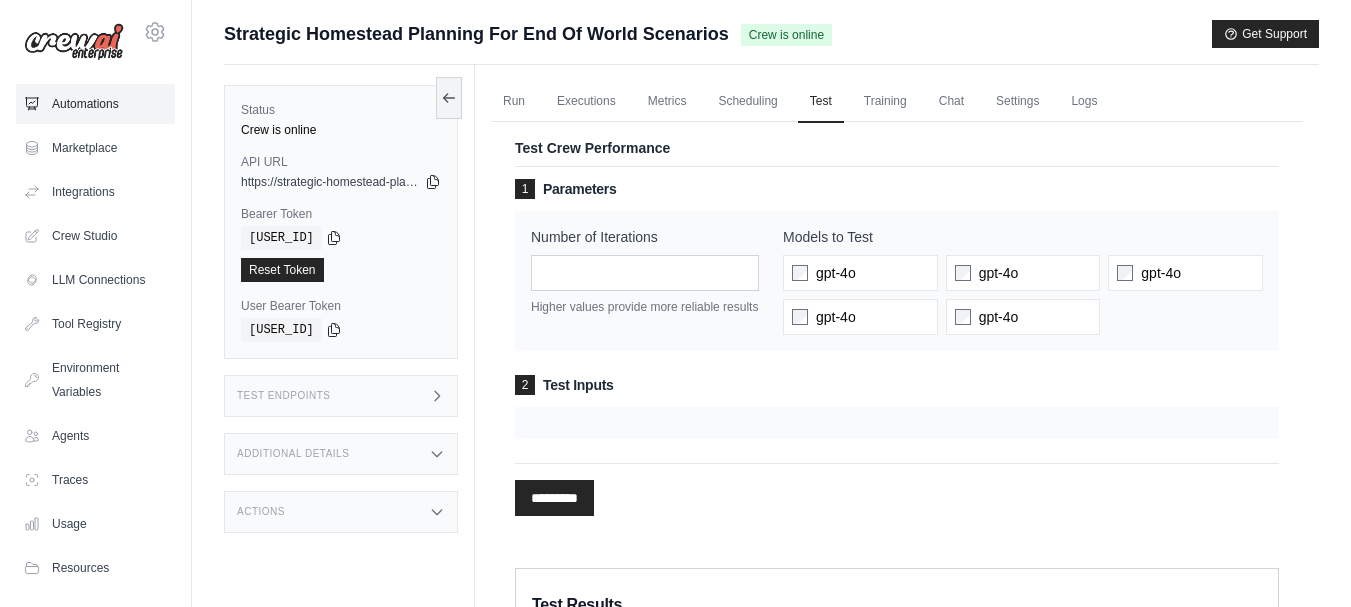 click on "Automations" at bounding box center [95, 104] 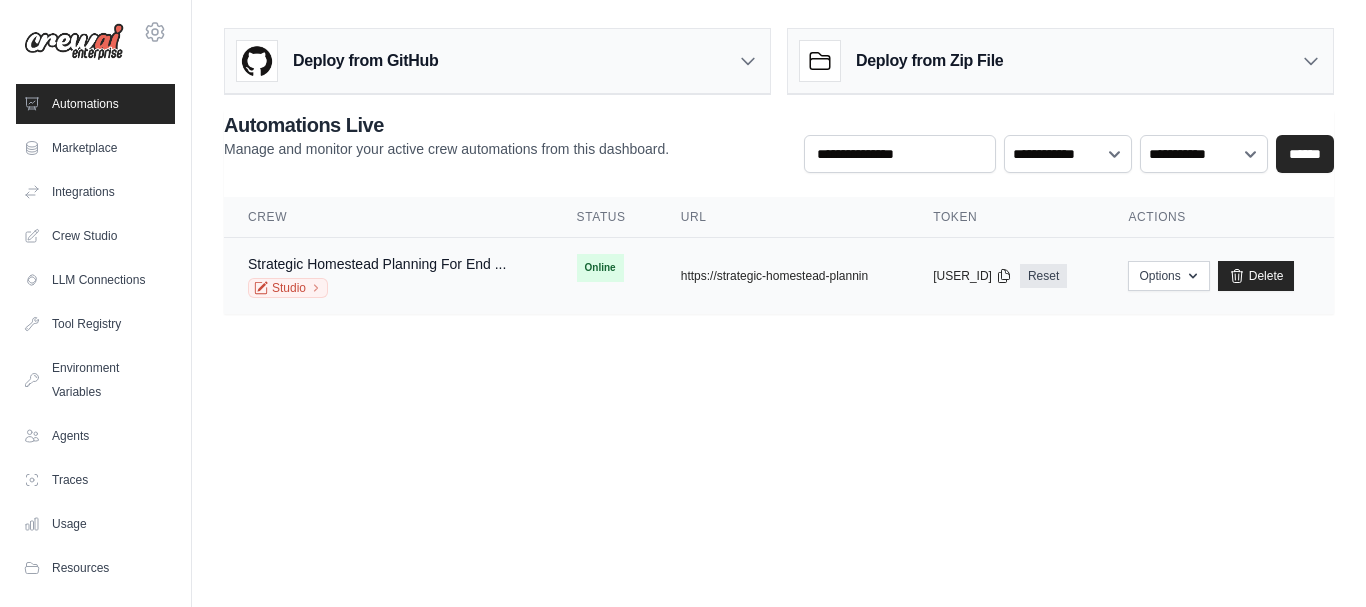 click on "Strategic Homestead Planning For End ..." at bounding box center [377, 264] 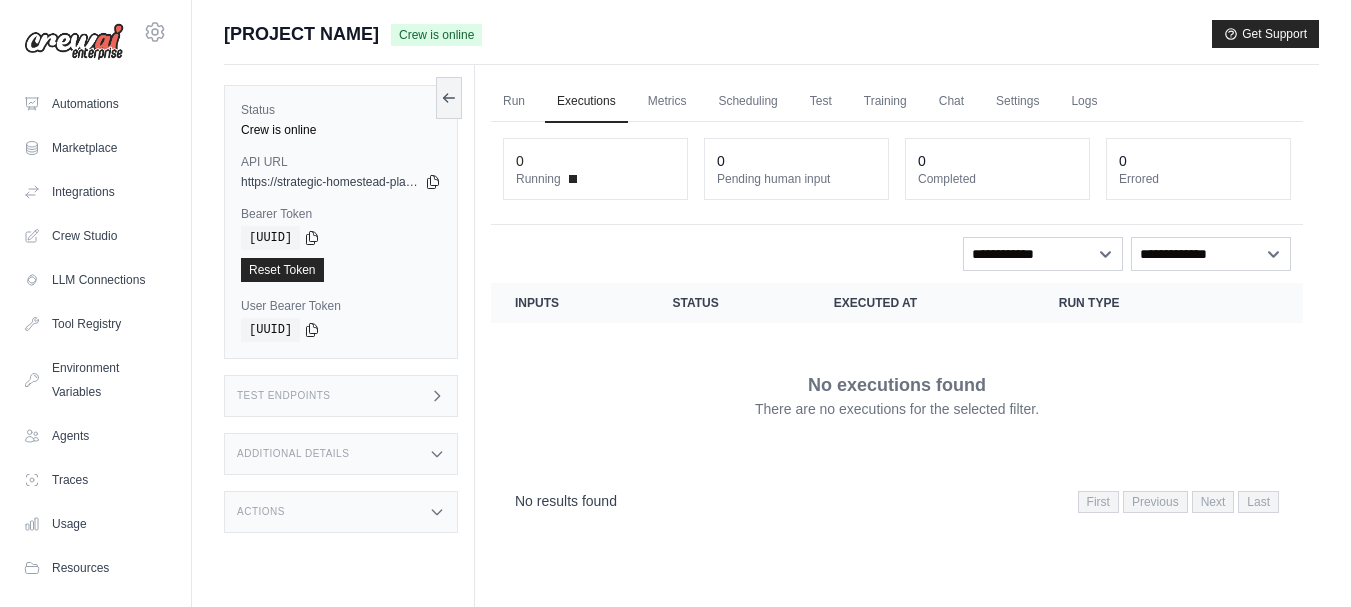 scroll, scrollTop: 0, scrollLeft: 0, axis: both 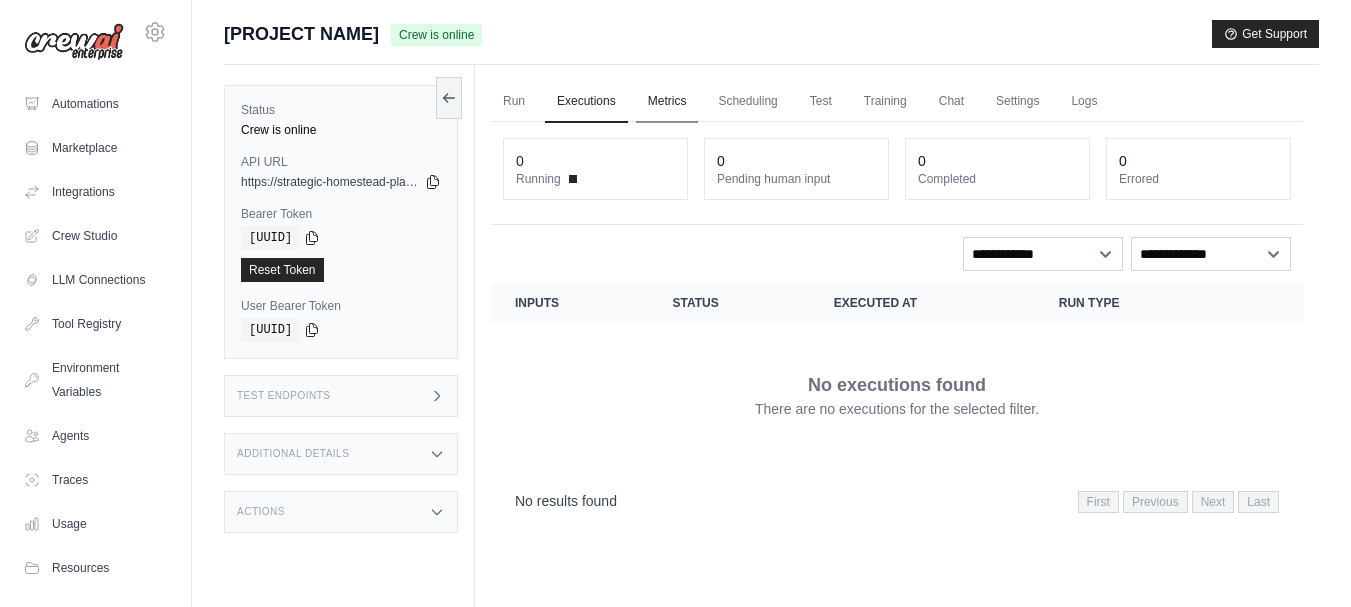 click on "Metrics" at bounding box center [667, 102] 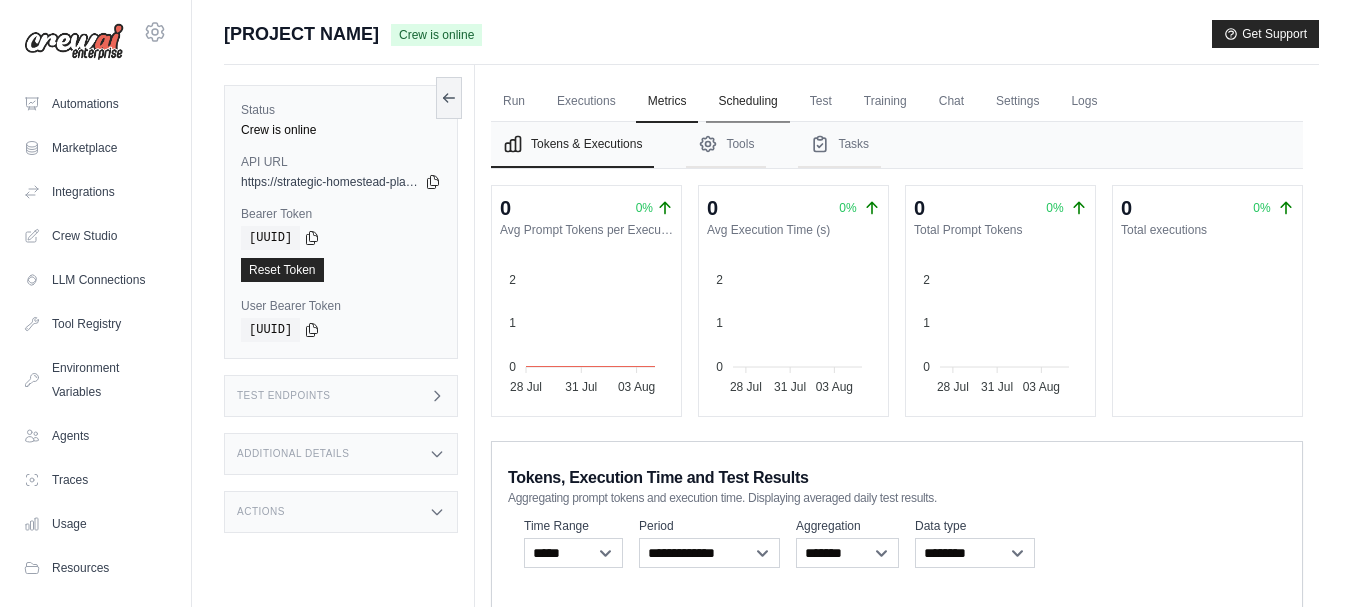 click on "Scheduling" at bounding box center (747, 102) 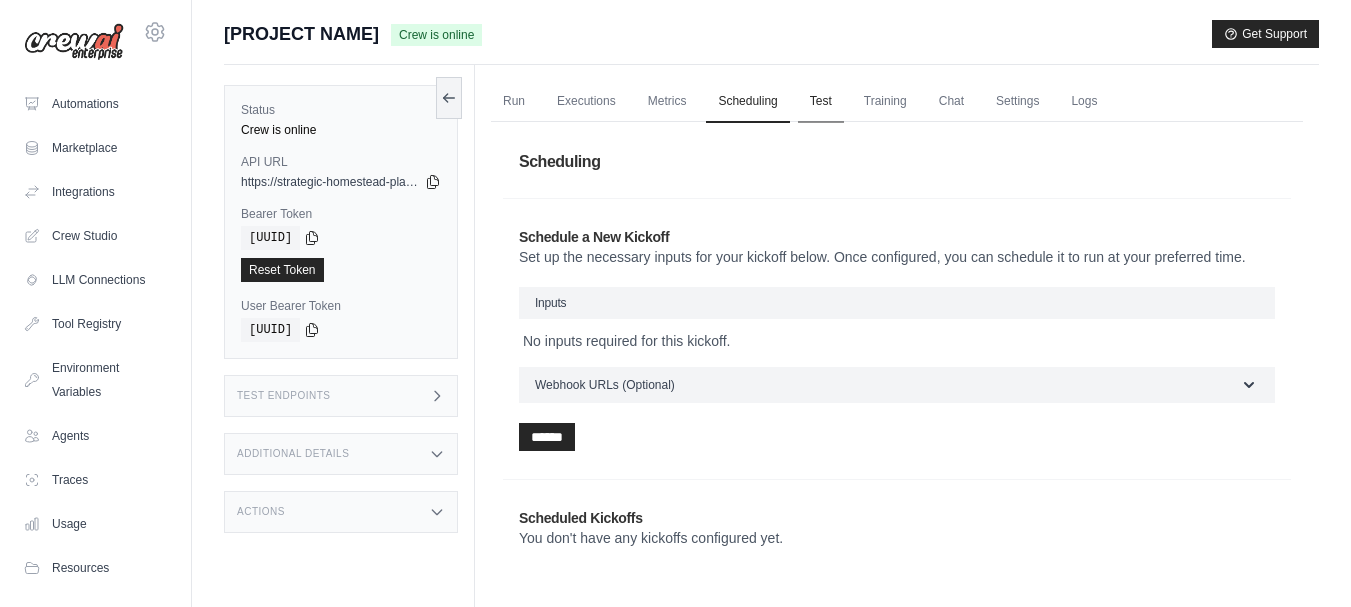 click on "Test" at bounding box center (821, 102) 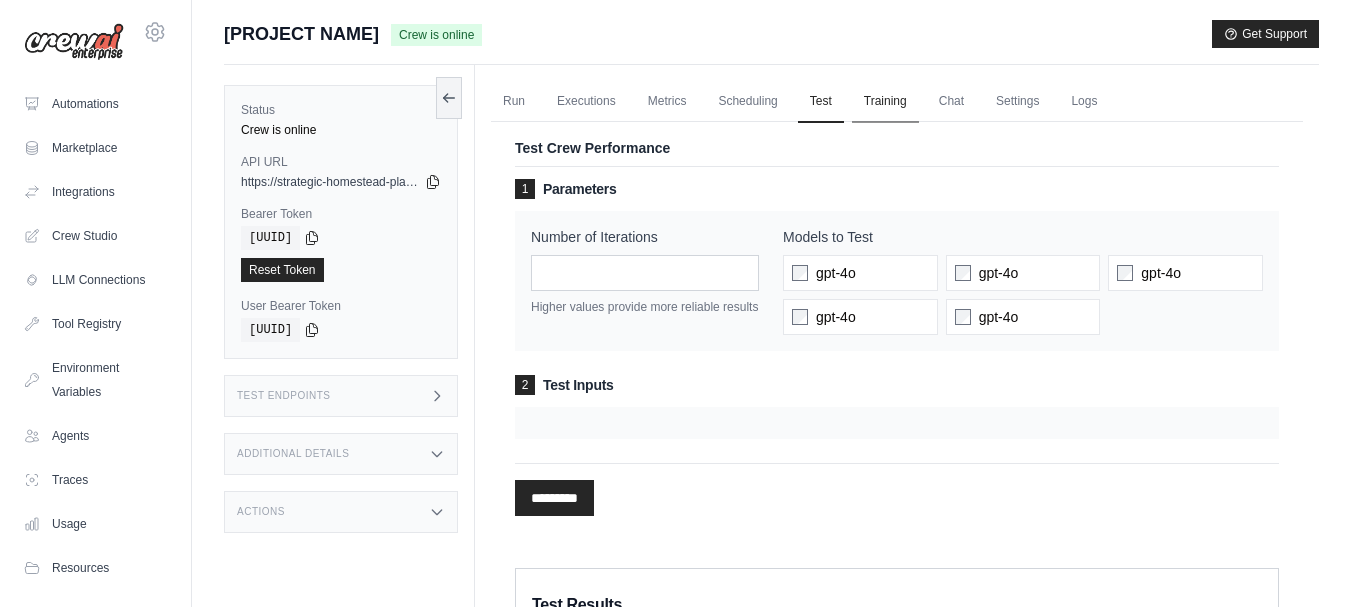 click on "Training" at bounding box center [885, 102] 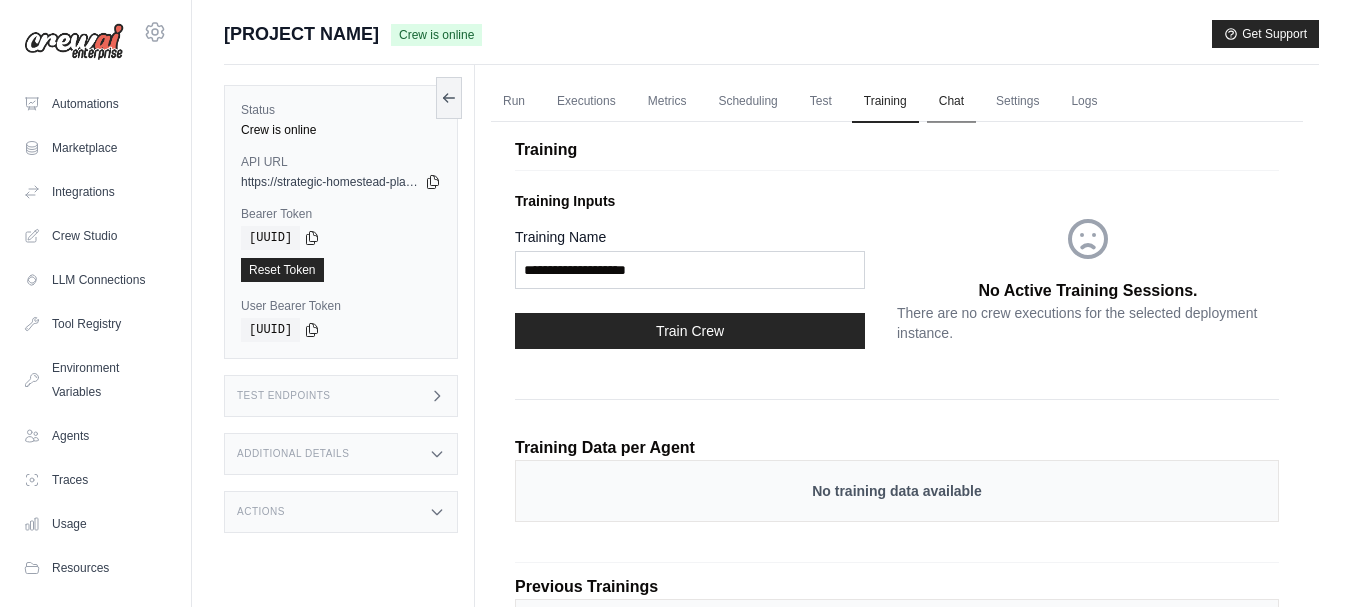 click on "Chat" at bounding box center [951, 102] 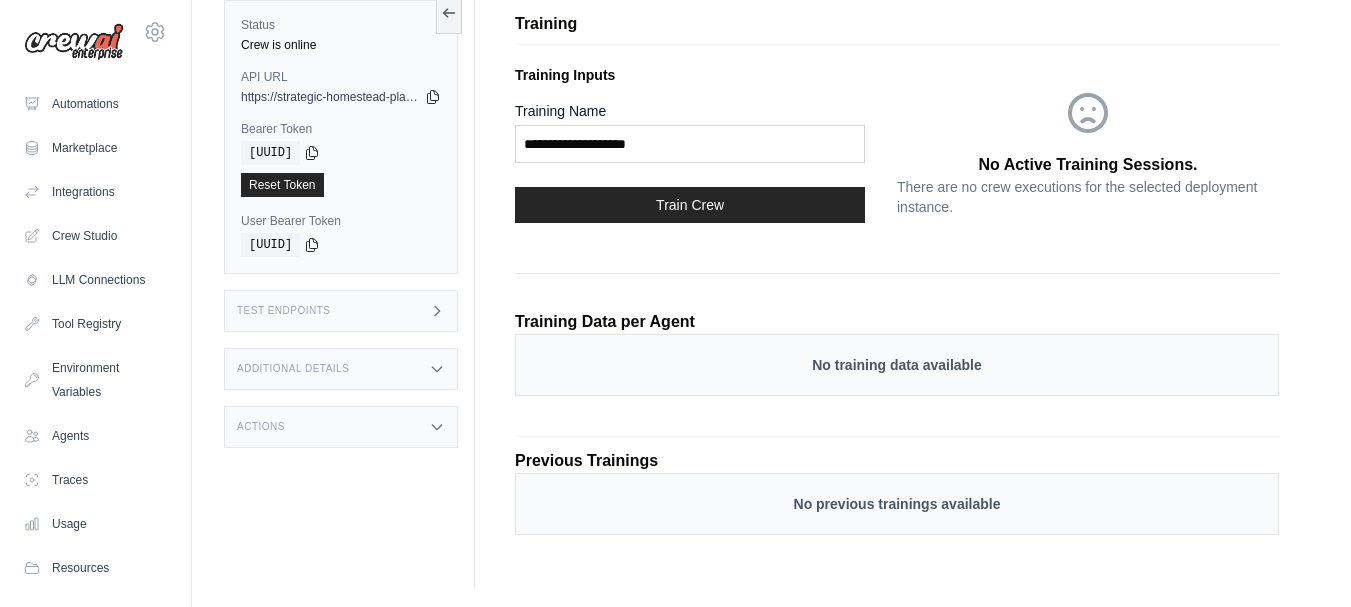scroll, scrollTop: 0, scrollLeft: 0, axis: both 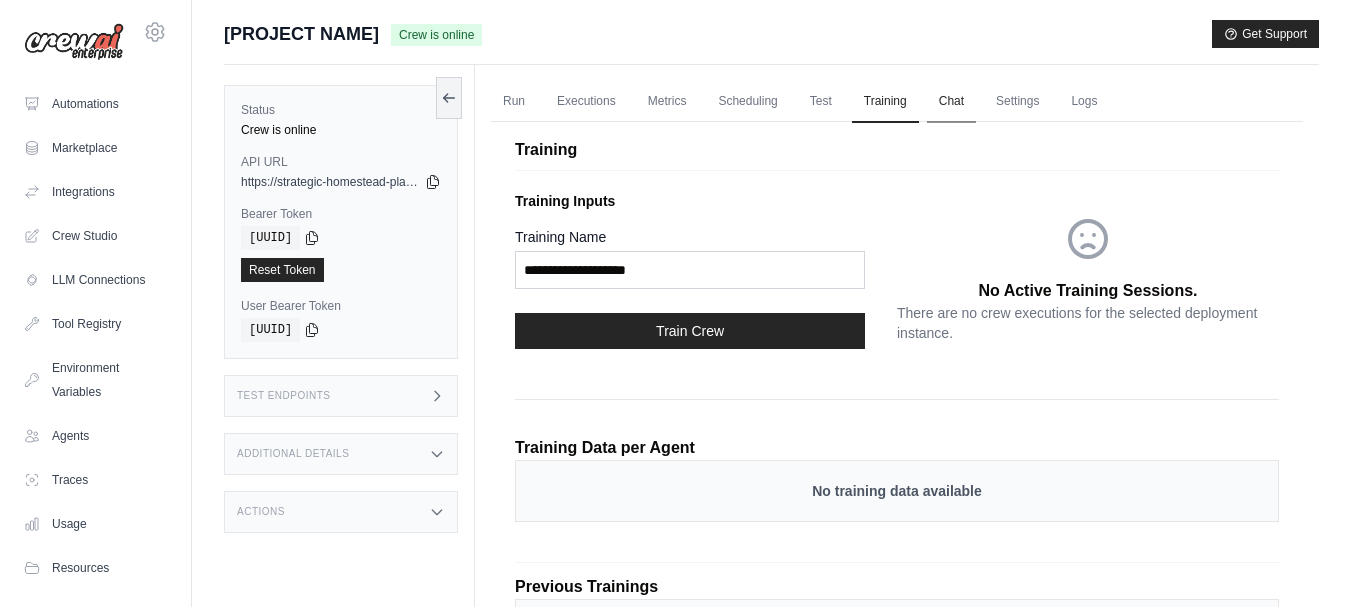 click on "Chat" at bounding box center [951, 102] 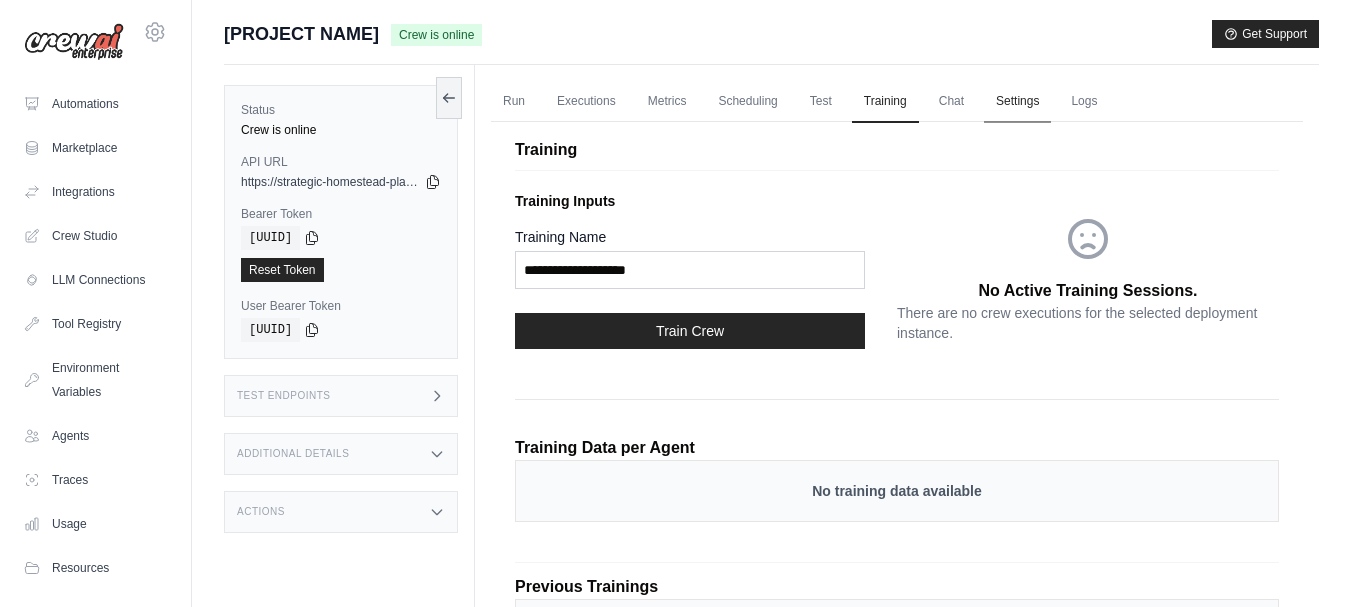 click on "Settings" at bounding box center (1017, 102) 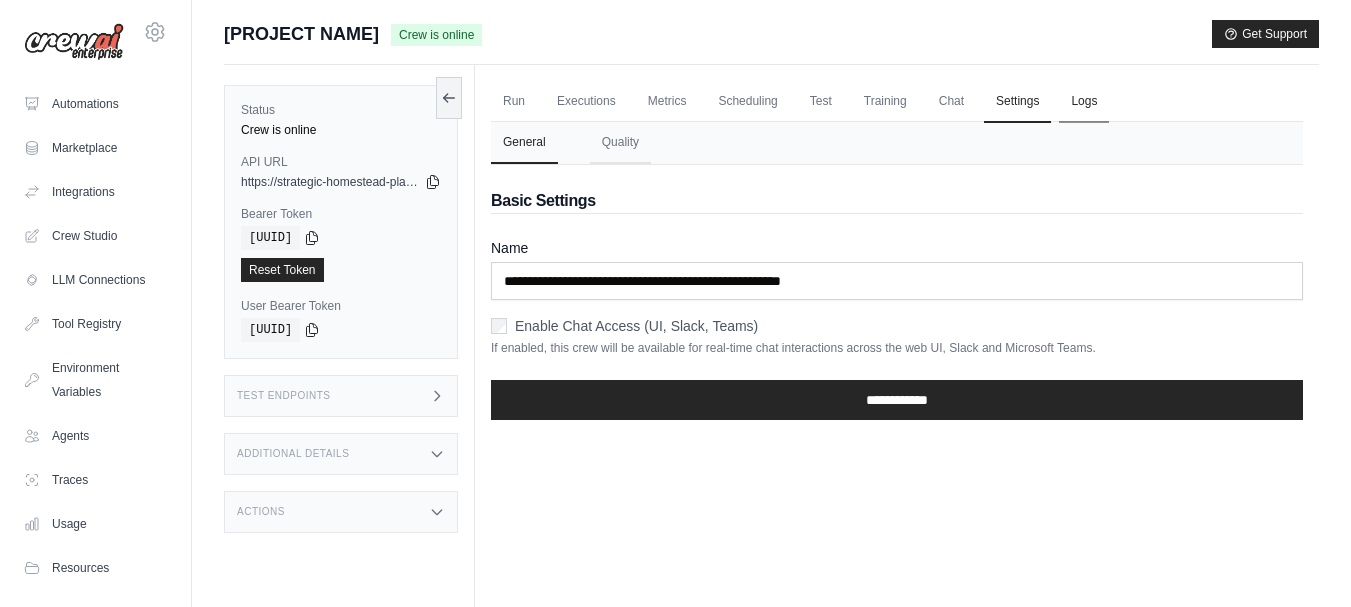 click on "Logs" at bounding box center [1084, 102] 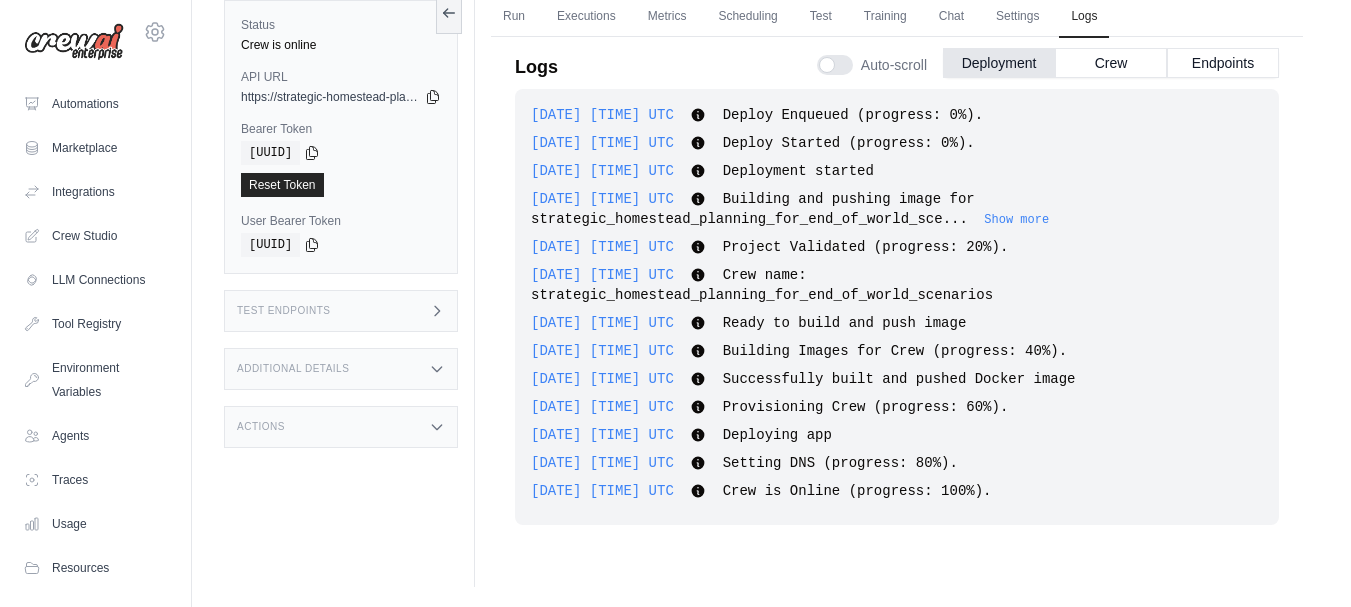 scroll, scrollTop: 0, scrollLeft: 0, axis: both 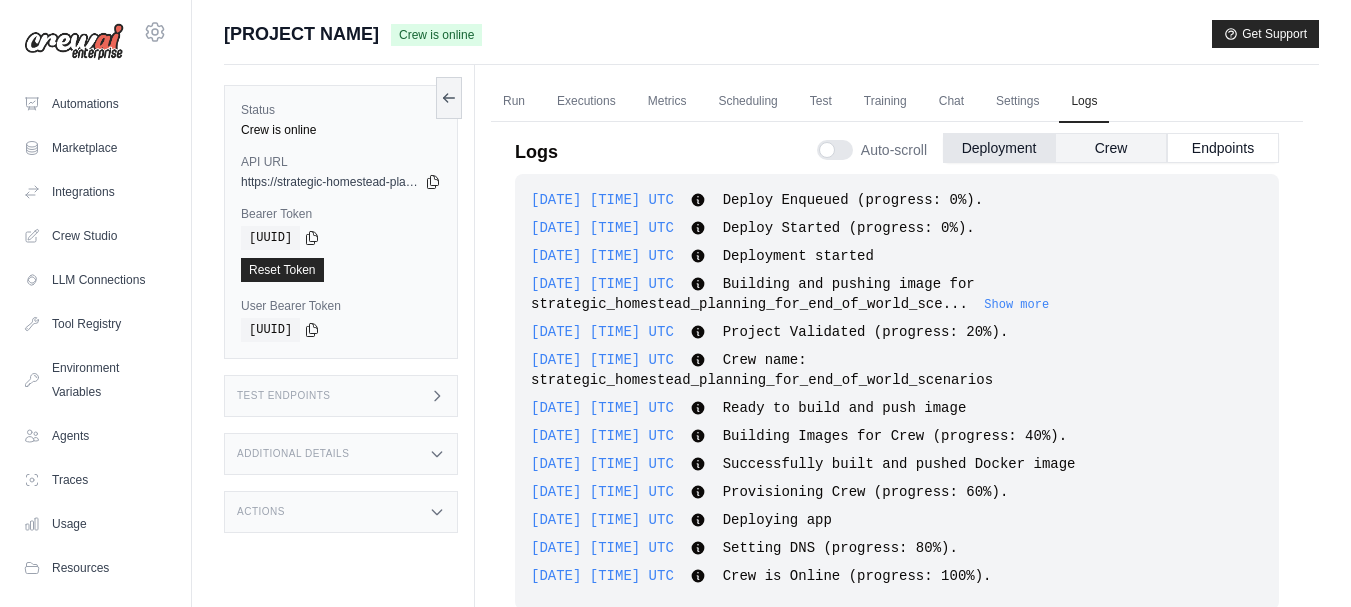 click on "Crew" at bounding box center [1111, 148] 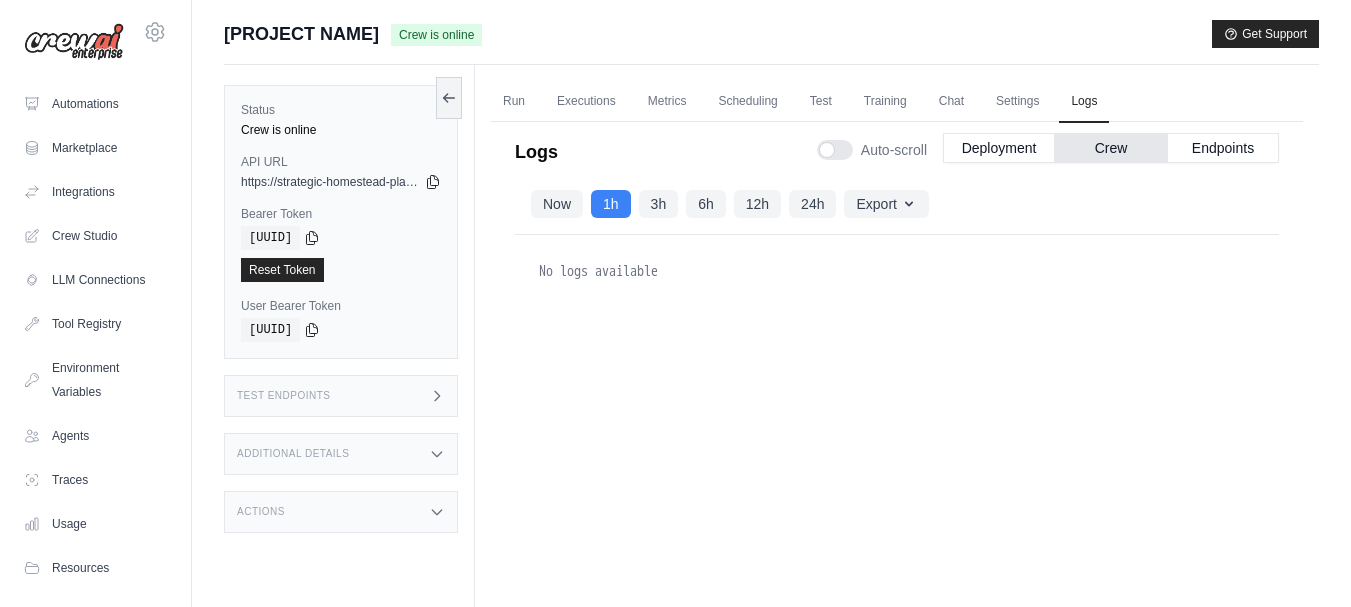 click on "Now" at bounding box center (557, 204) 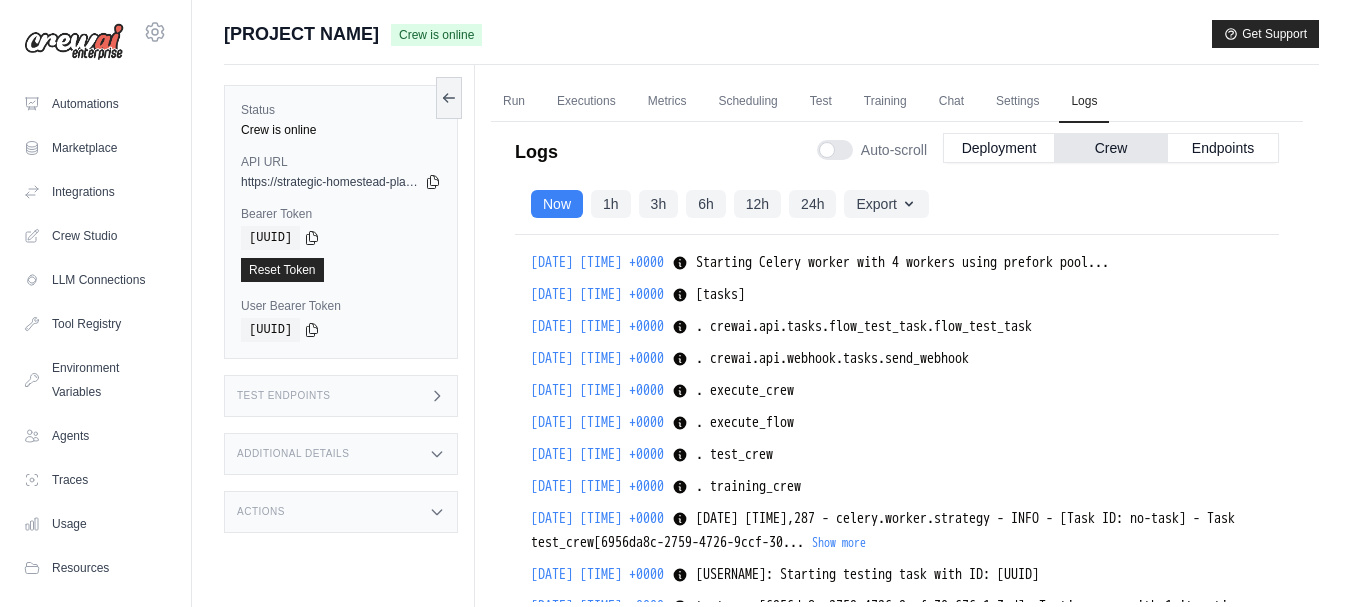 scroll, scrollTop: 1458, scrollLeft: 0, axis: vertical 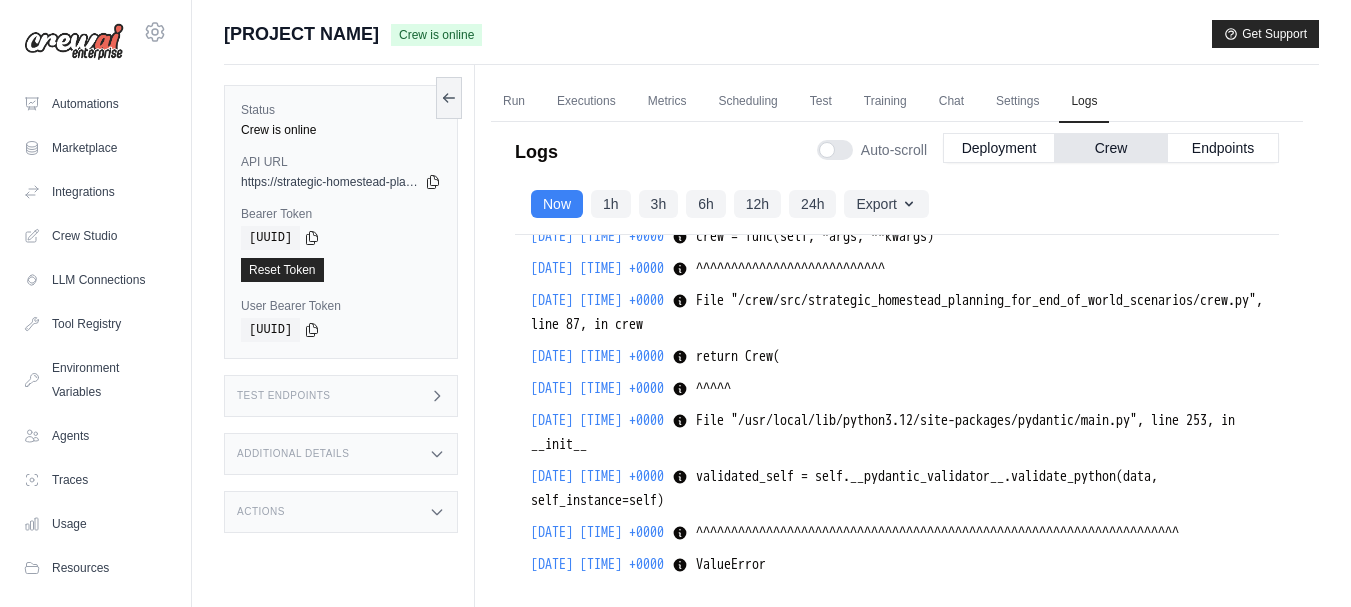 click on "24h" at bounding box center [812, 204] 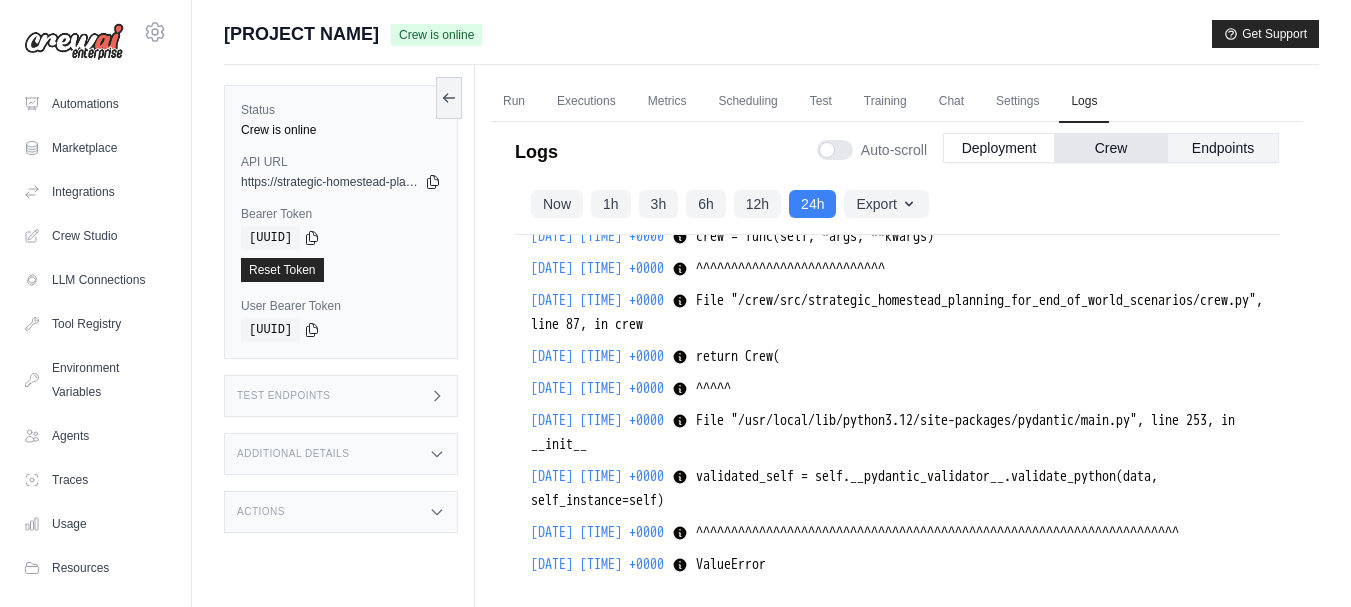 click on "Endpoints" at bounding box center [1223, 148] 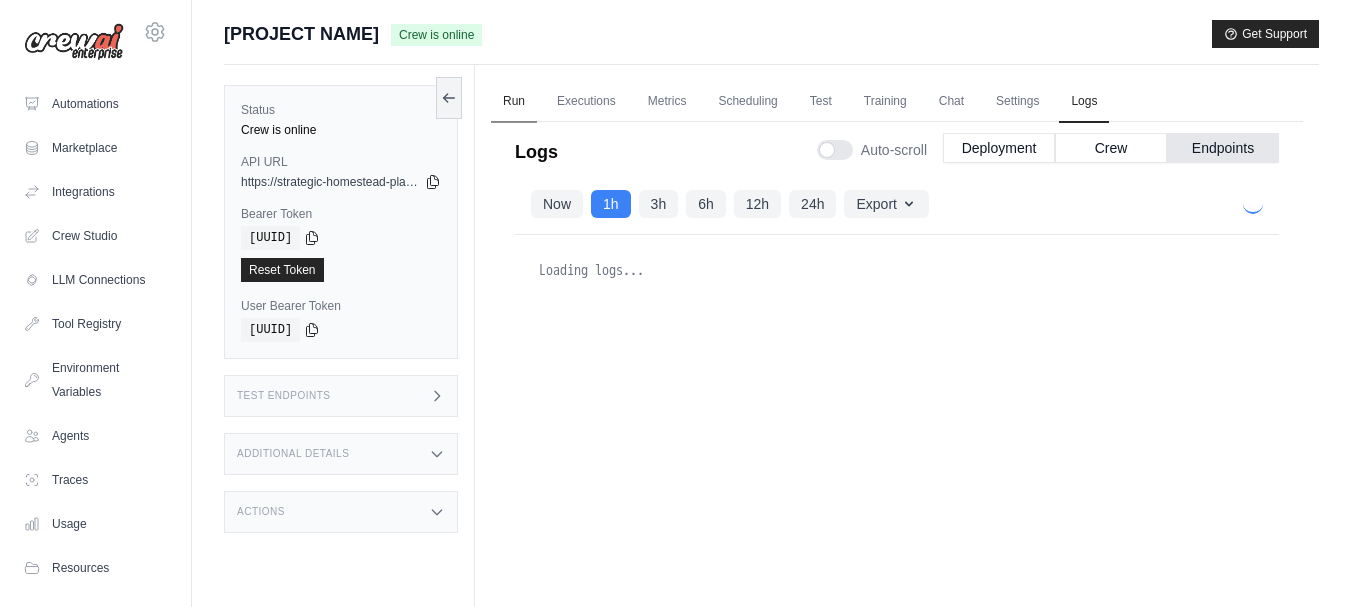 click on "Run" at bounding box center (514, 102) 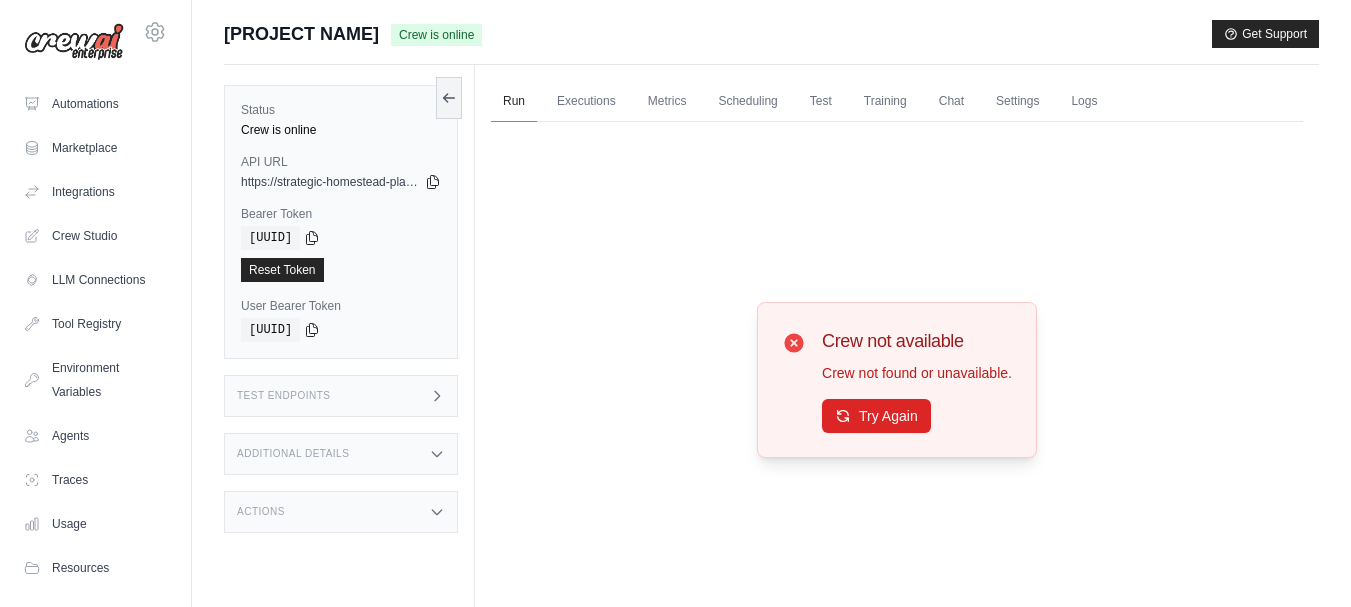 click on "Run" at bounding box center [514, 102] 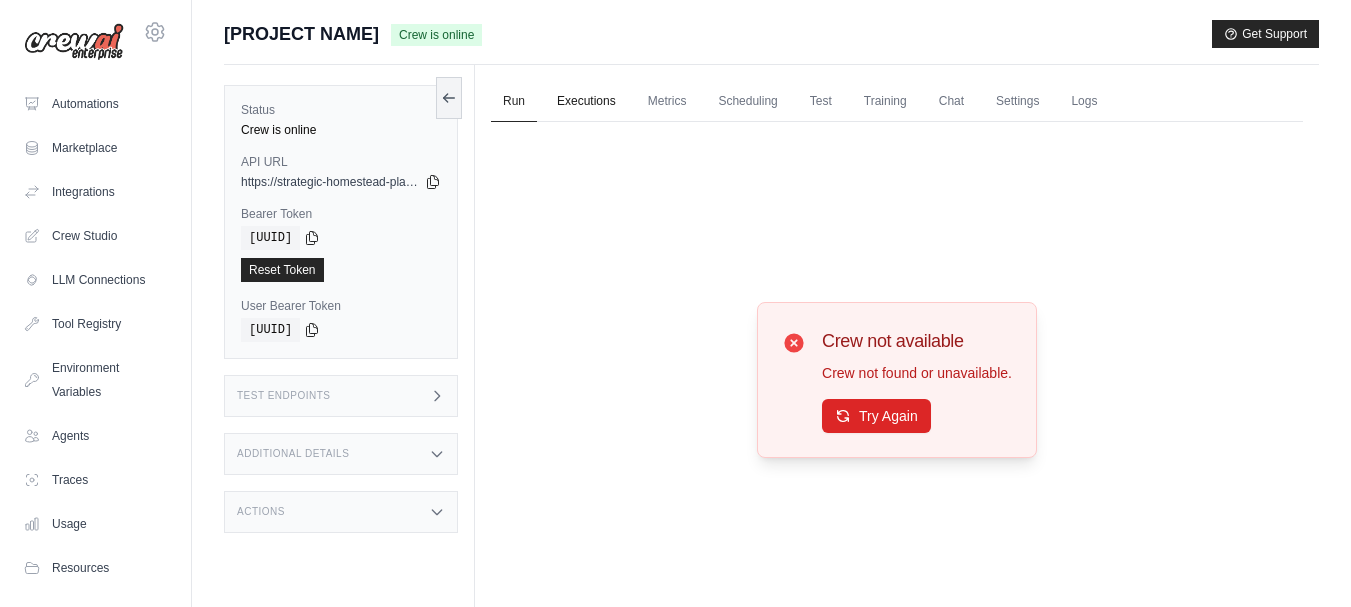 click on "Executions" at bounding box center (586, 102) 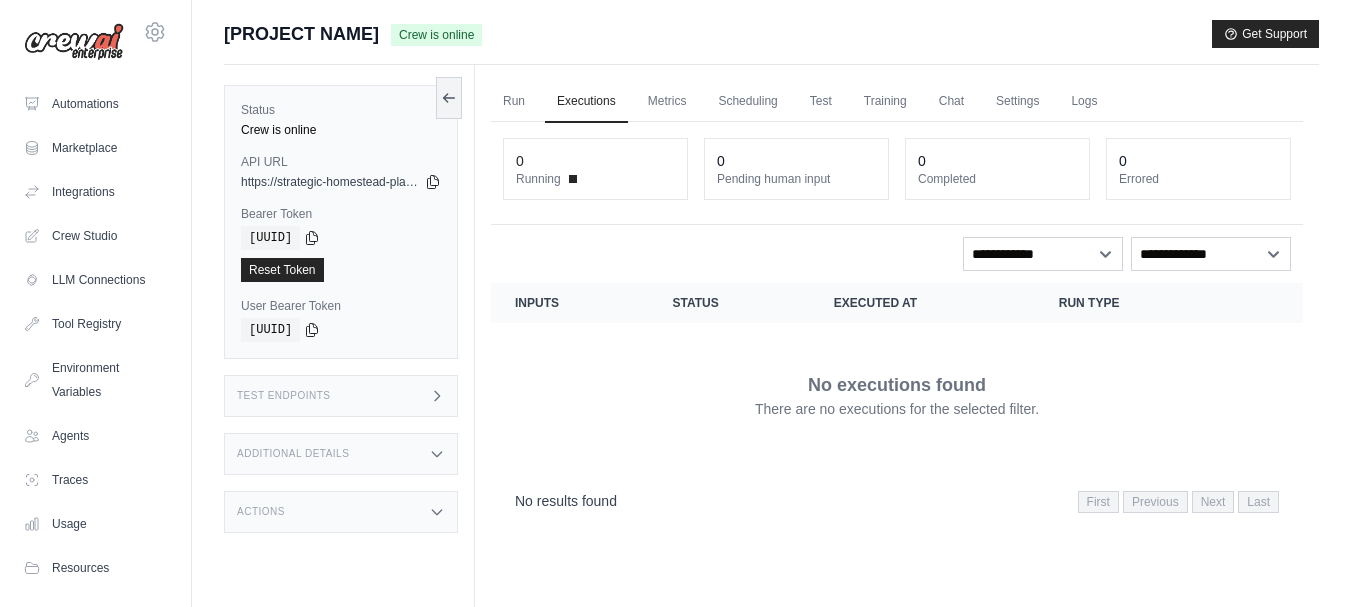 scroll, scrollTop: 55, scrollLeft: 0, axis: vertical 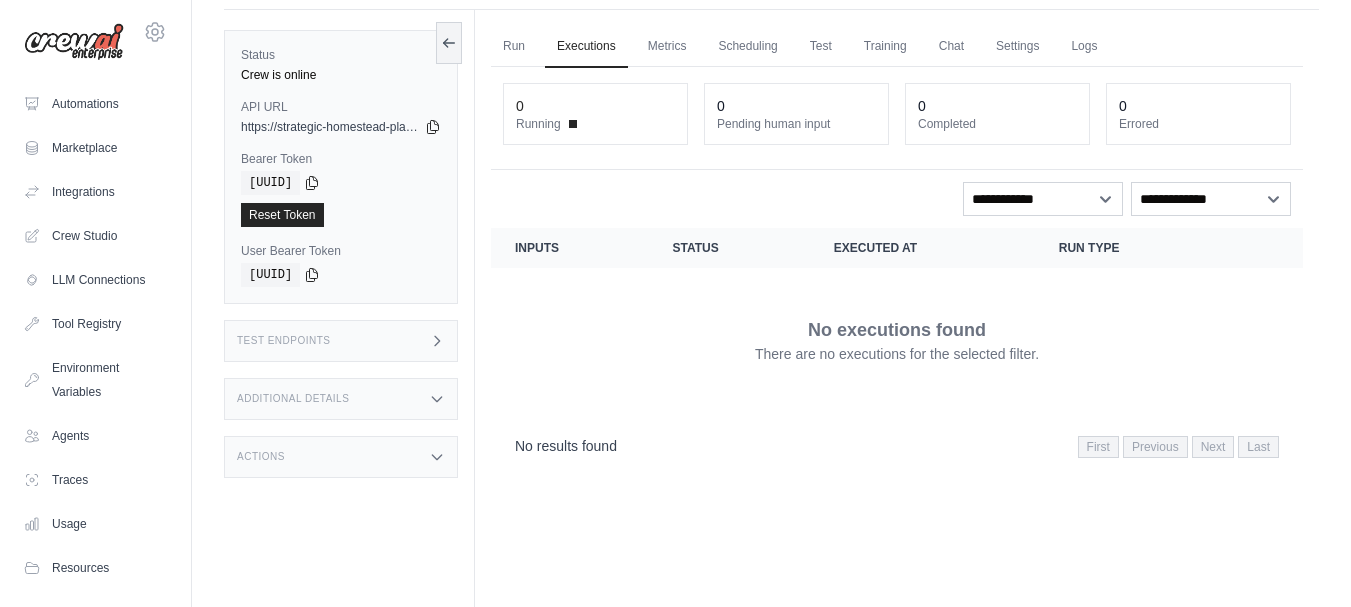 click on "Test Endpoints" at bounding box center (341, 341) 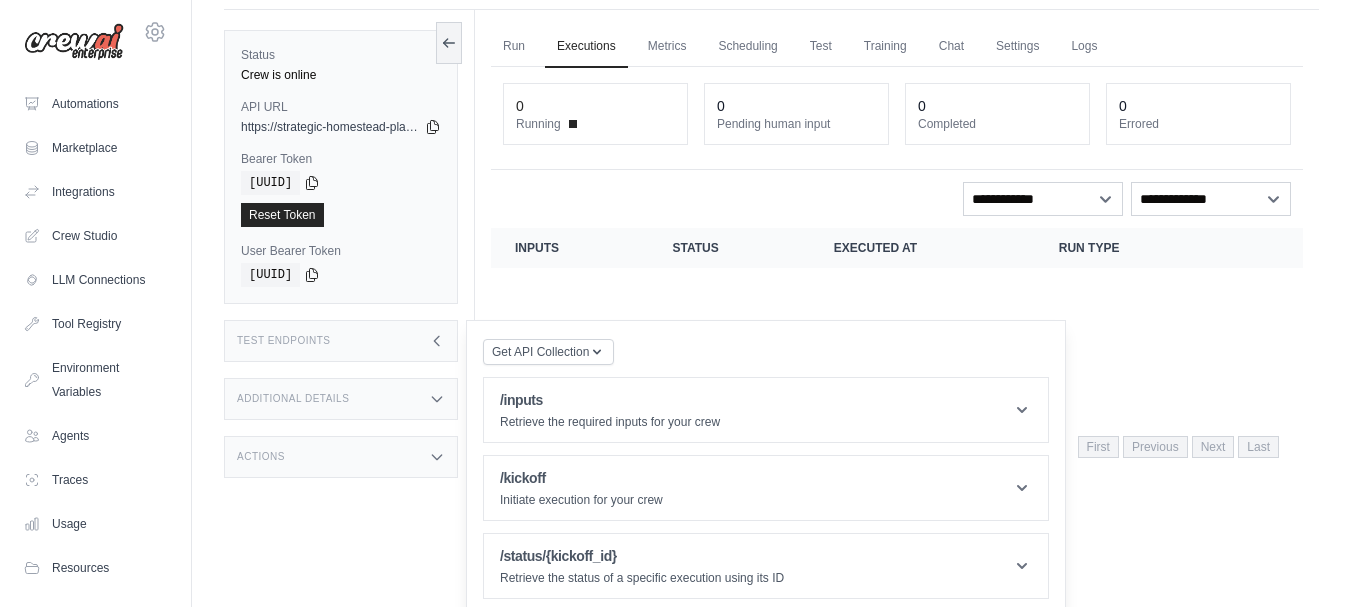 click on "Additional Details" at bounding box center (341, 399) 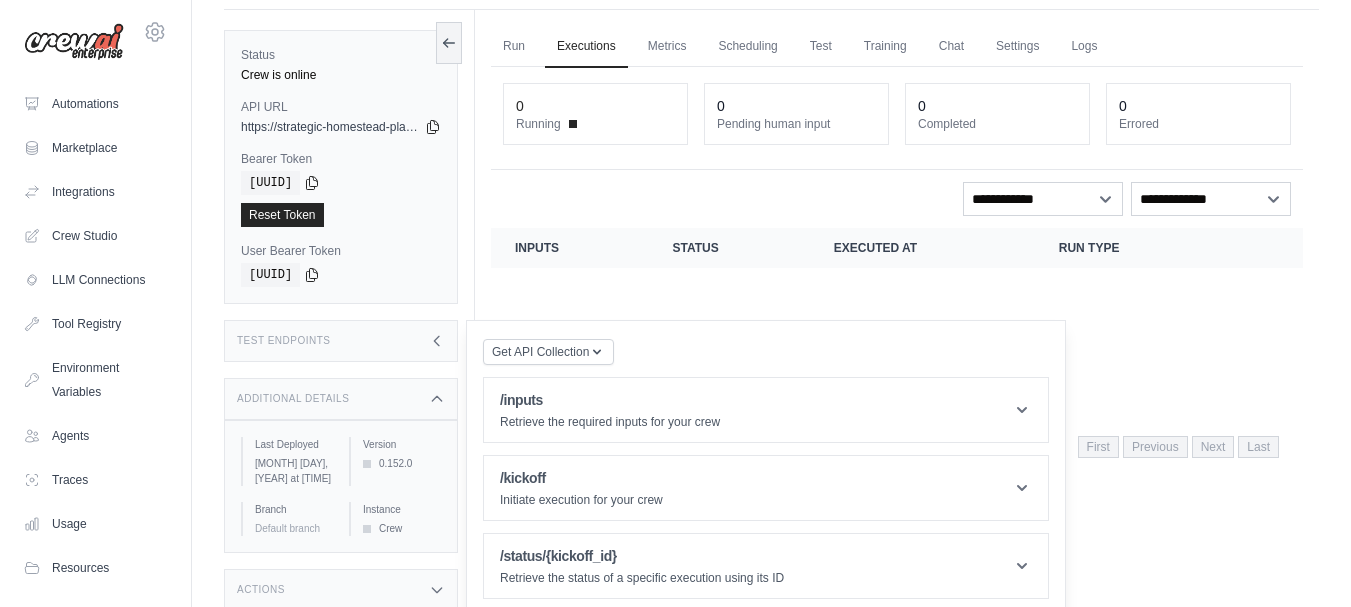 scroll, scrollTop: 85, scrollLeft: 0, axis: vertical 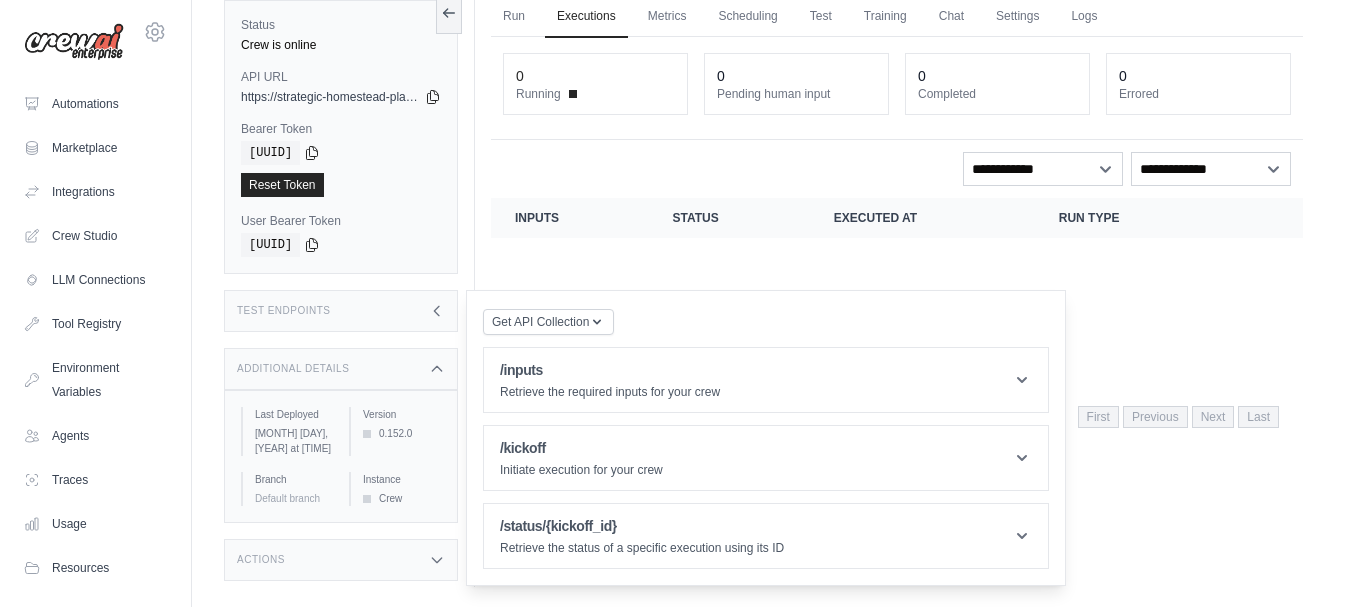 click on "Actions" at bounding box center [341, 560] 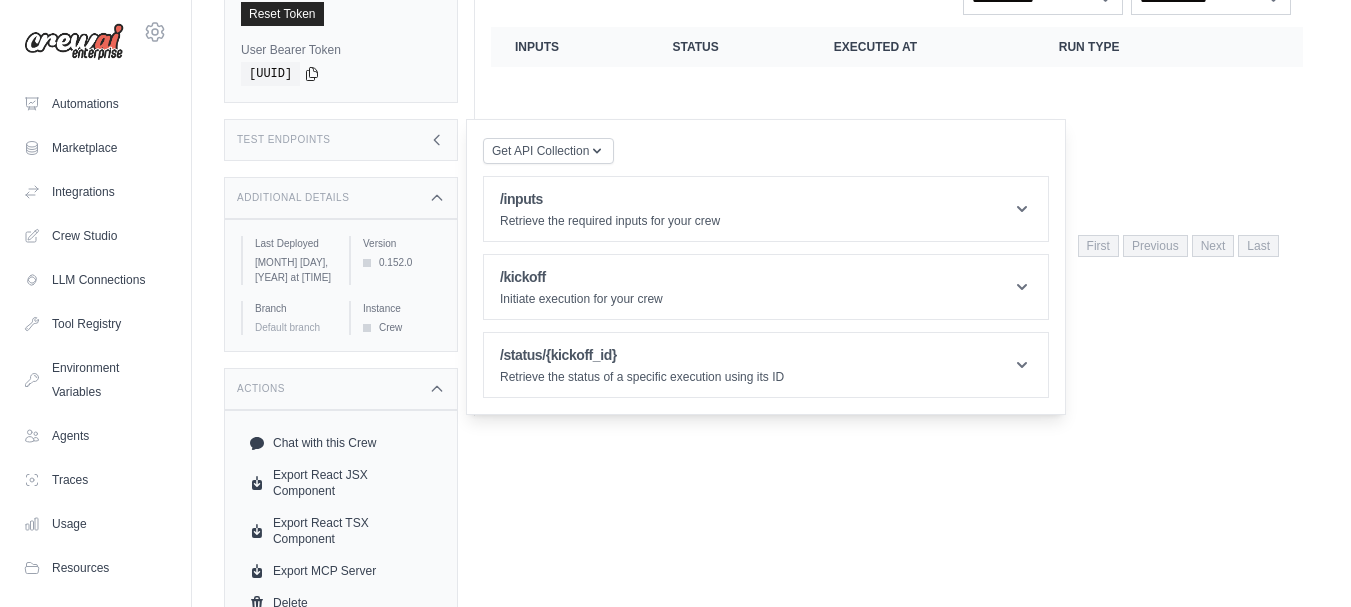 scroll, scrollTop: 285, scrollLeft: 0, axis: vertical 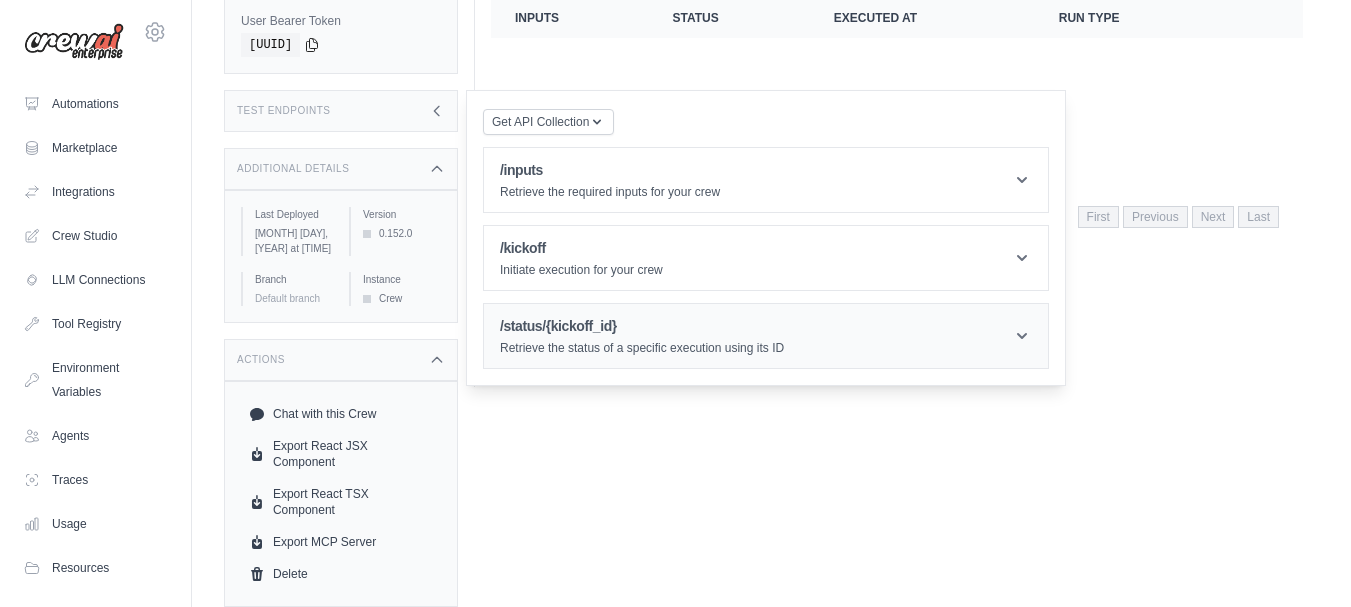 click on "/status/{kickoff_id}
Retrieve the status of a specific execution using its ID" at bounding box center [766, 336] 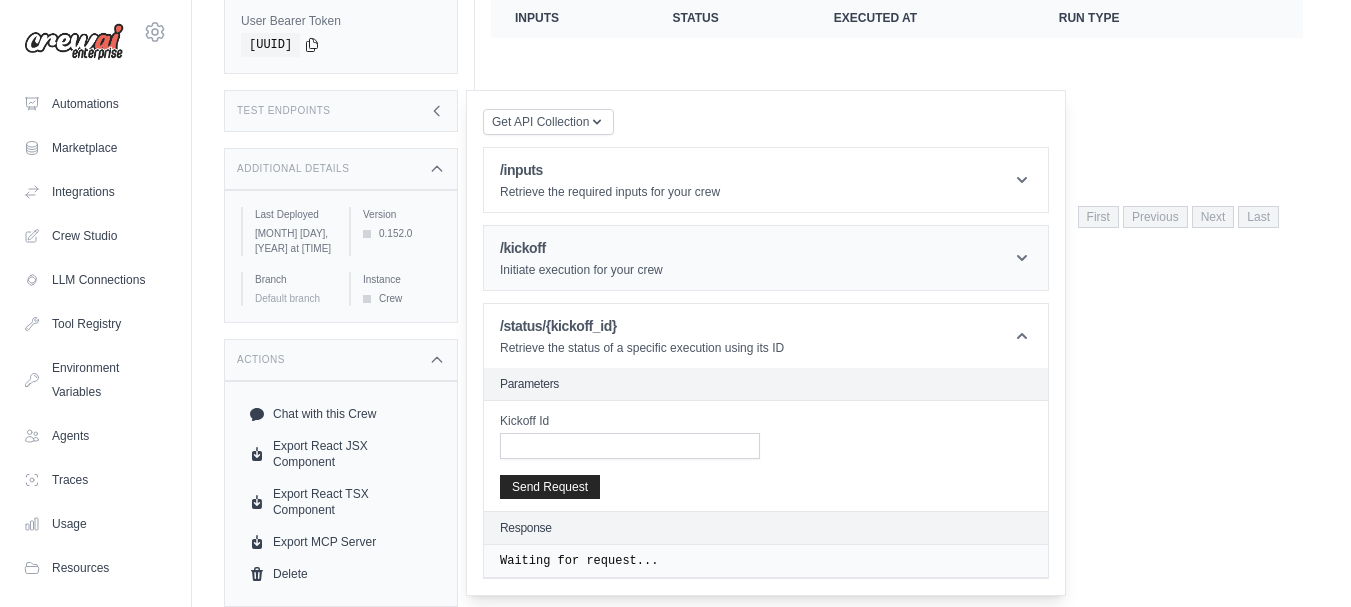 click 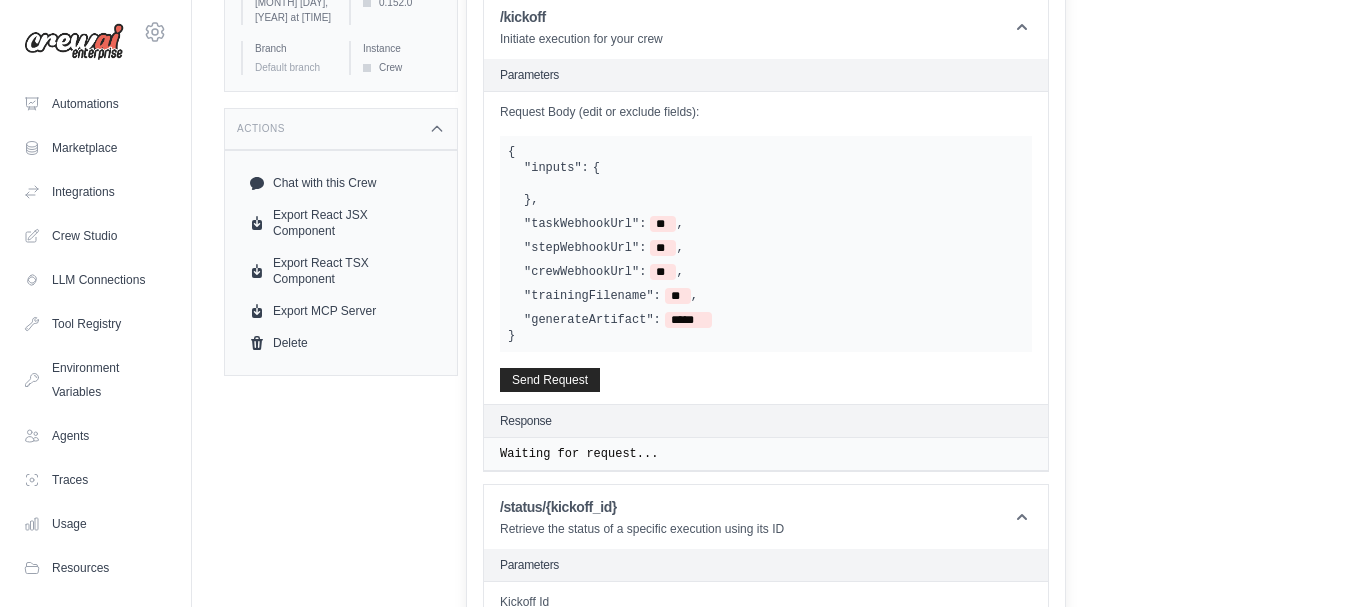 scroll, scrollTop: 546, scrollLeft: 0, axis: vertical 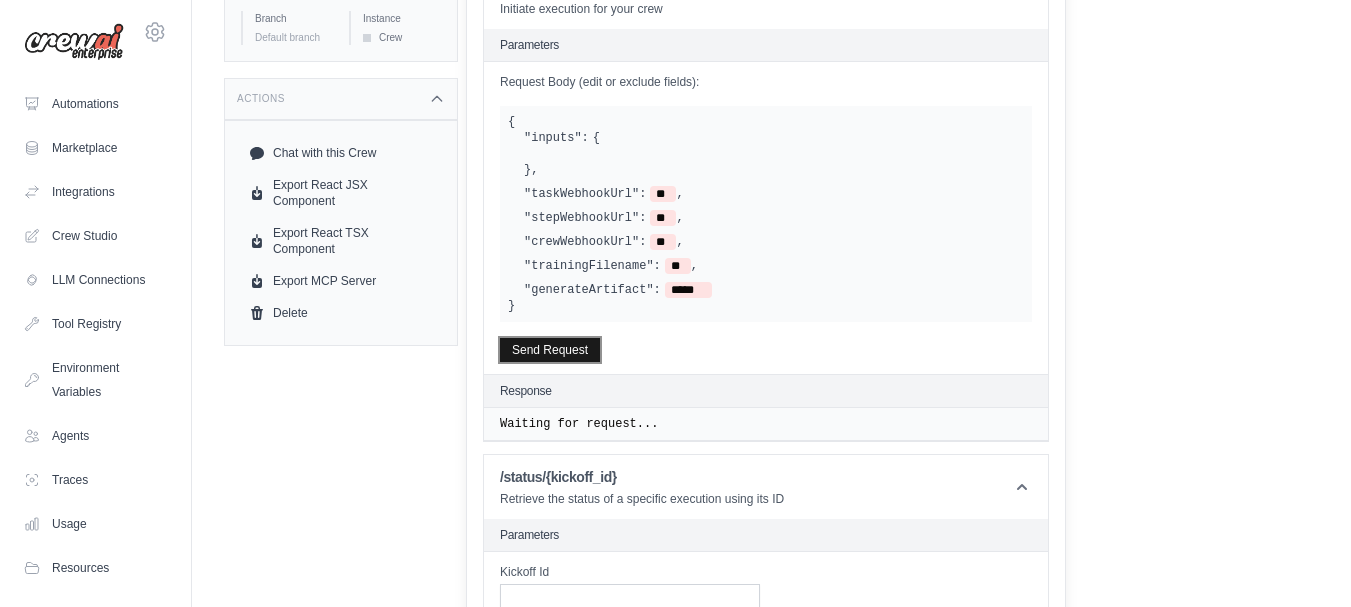 click on "Send Request" at bounding box center (550, 350) 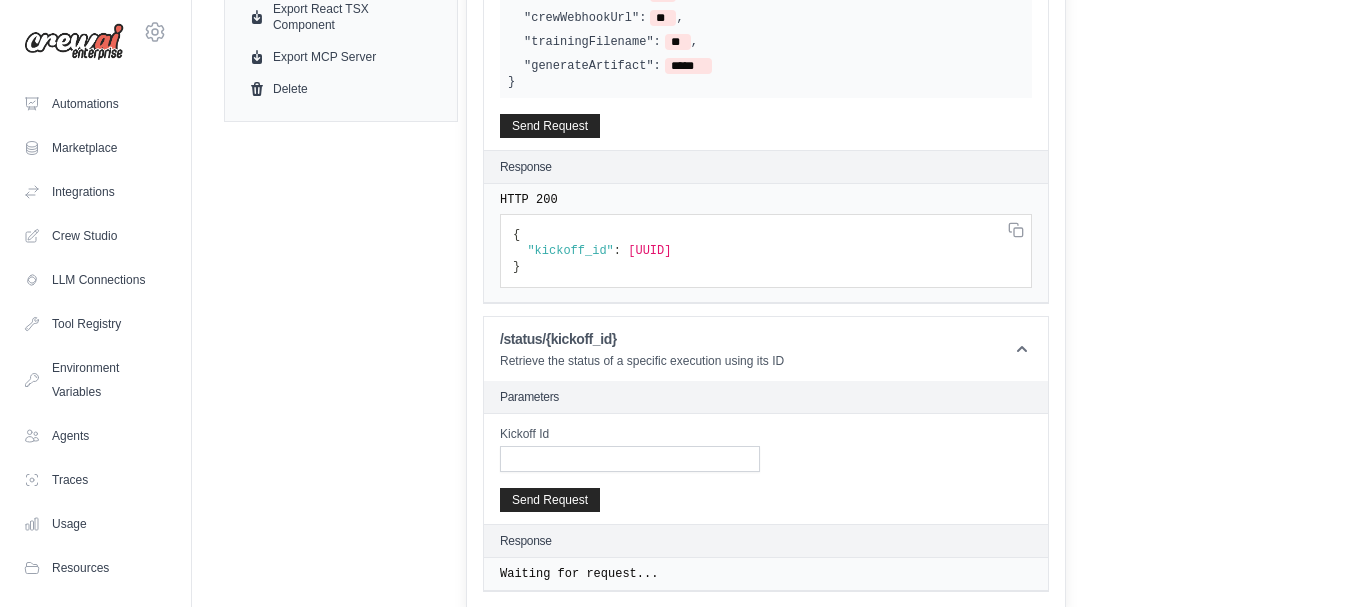 scroll, scrollTop: 773, scrollLeft: 0, axis: vertical 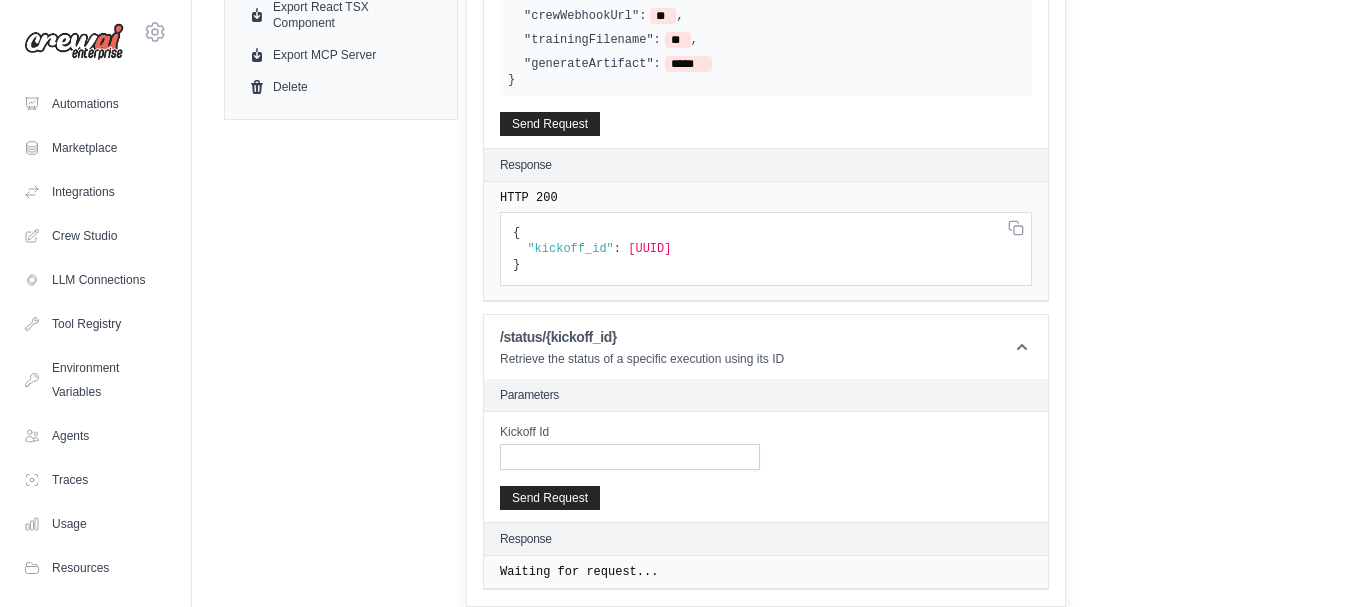 click on "[UUID]" at bounding box center [649, 249] 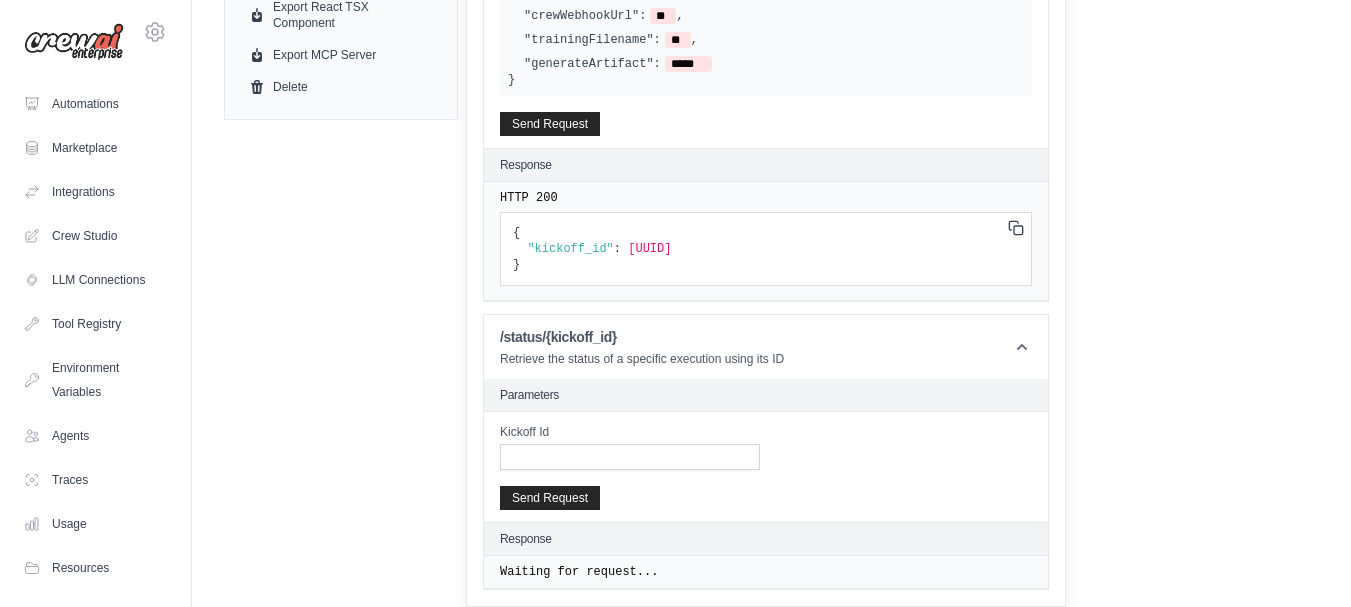 click 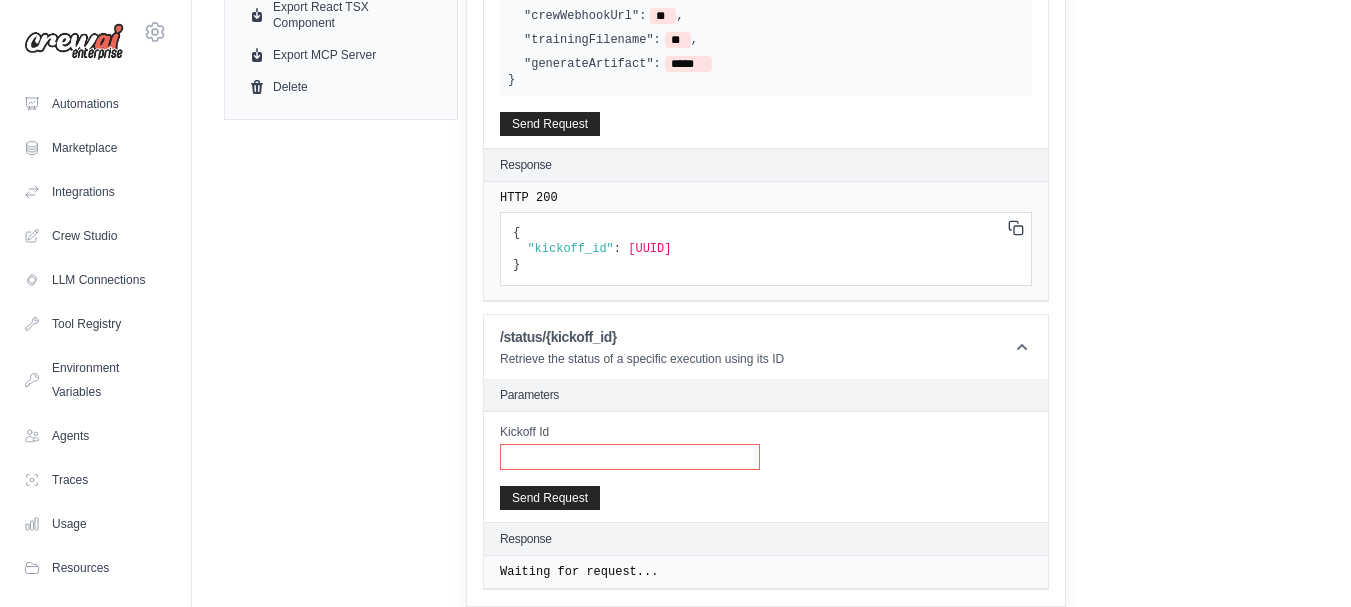 click on "Kickoff Id" at bounding box center [630, 457] 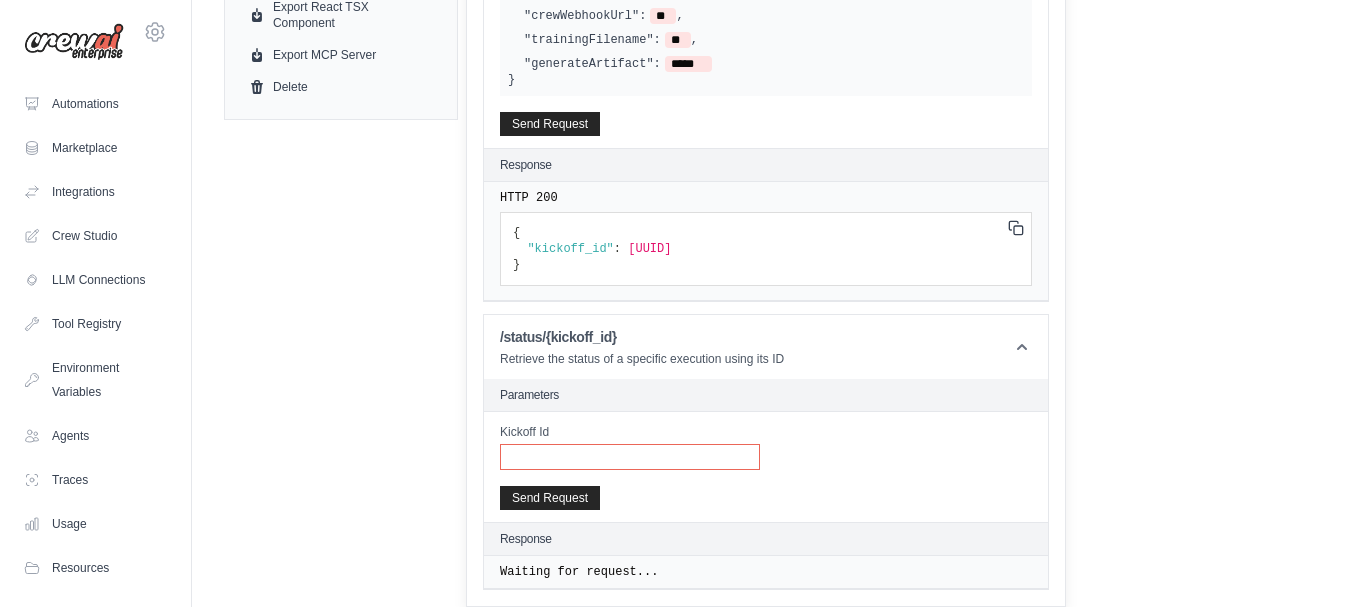 paste on "**********" 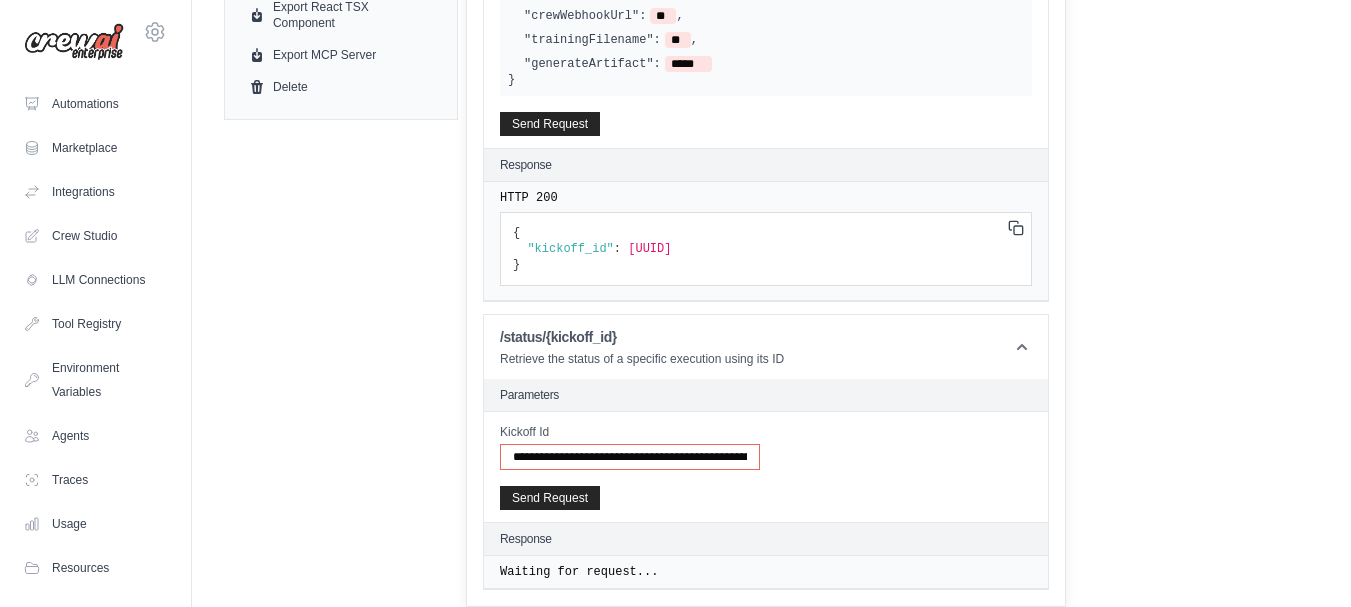 scroll, scrollTop: 0, scrollLeft: 88, axis: horizontal 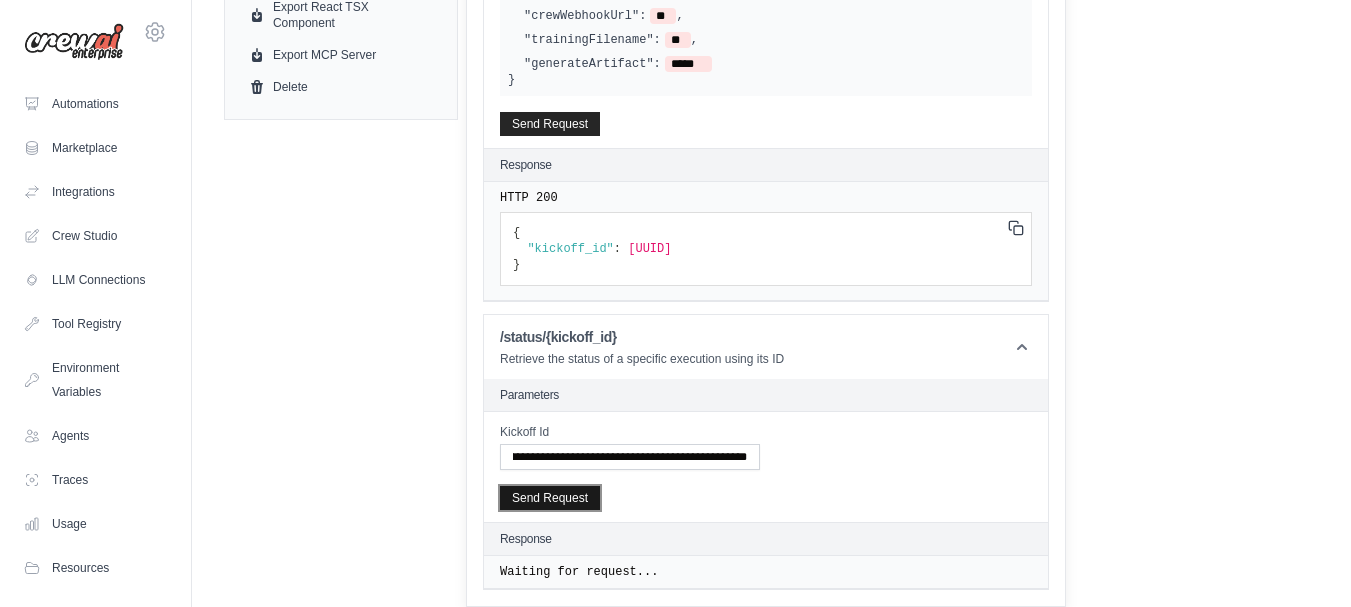 click on "Send Request" at bounding box center (550, 498) 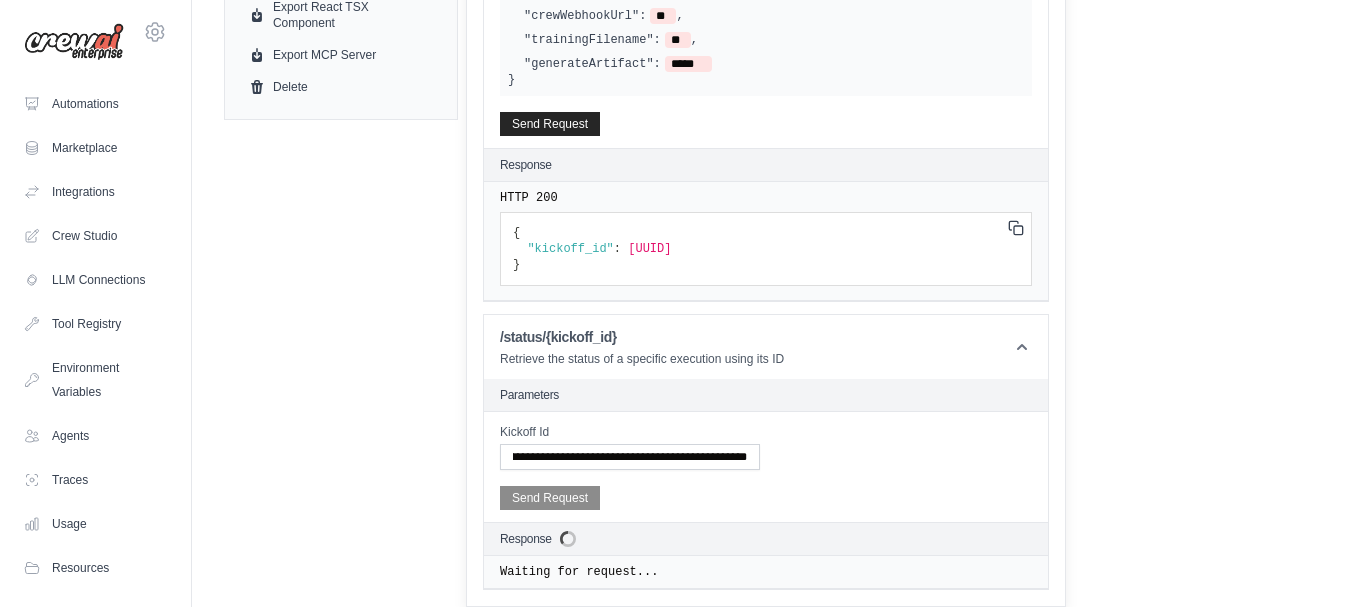 scroll, scrollTop: 0, scrollLeft: 0, axis: both 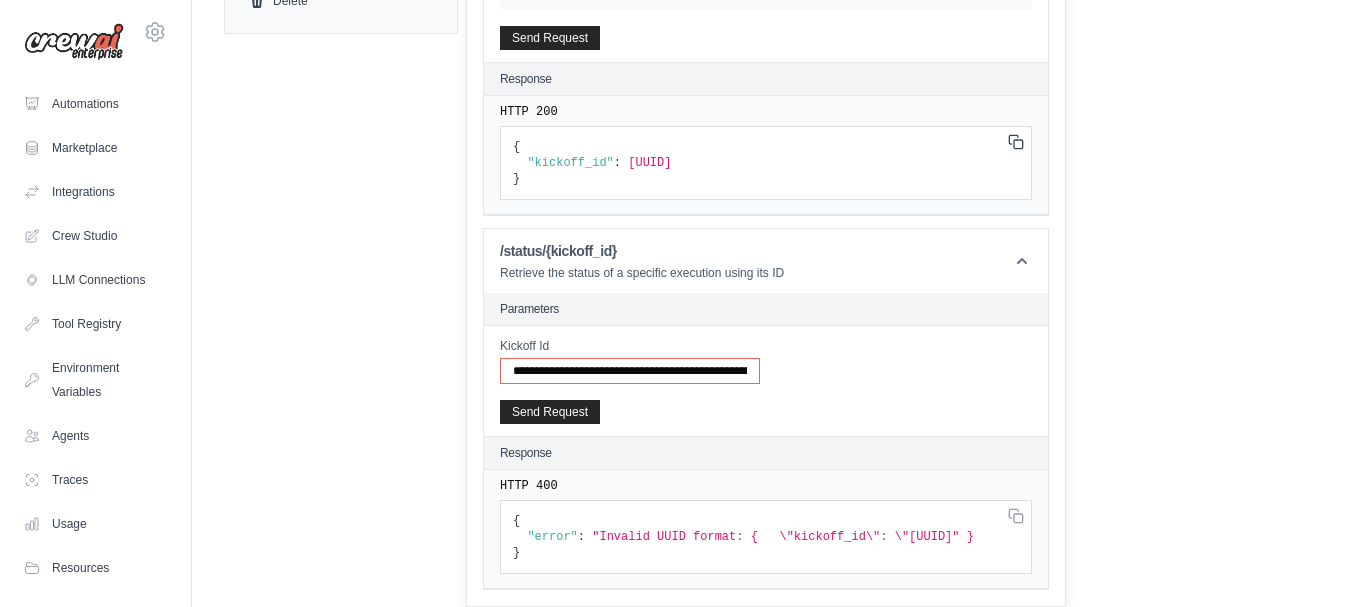 drag, startPoint x: 594, startPoint y: 350, endPoint x: 453, endPoint y: 364, distance: 141.69333 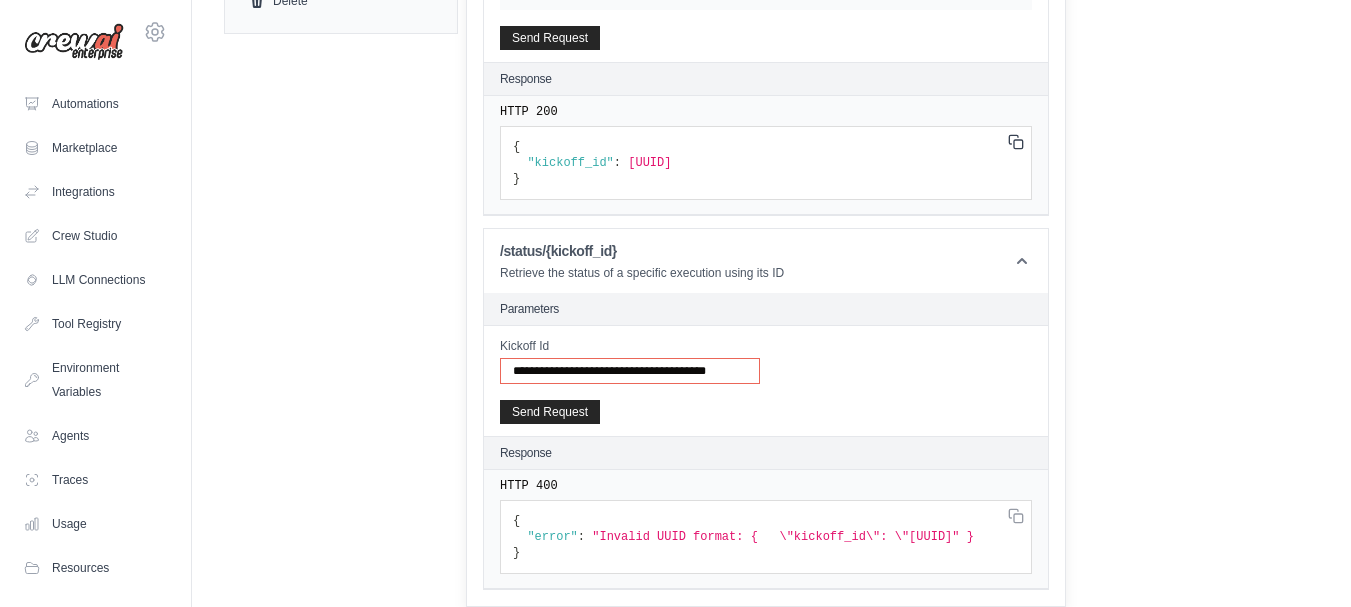 click on "**********" at bounding box center [630, 371] 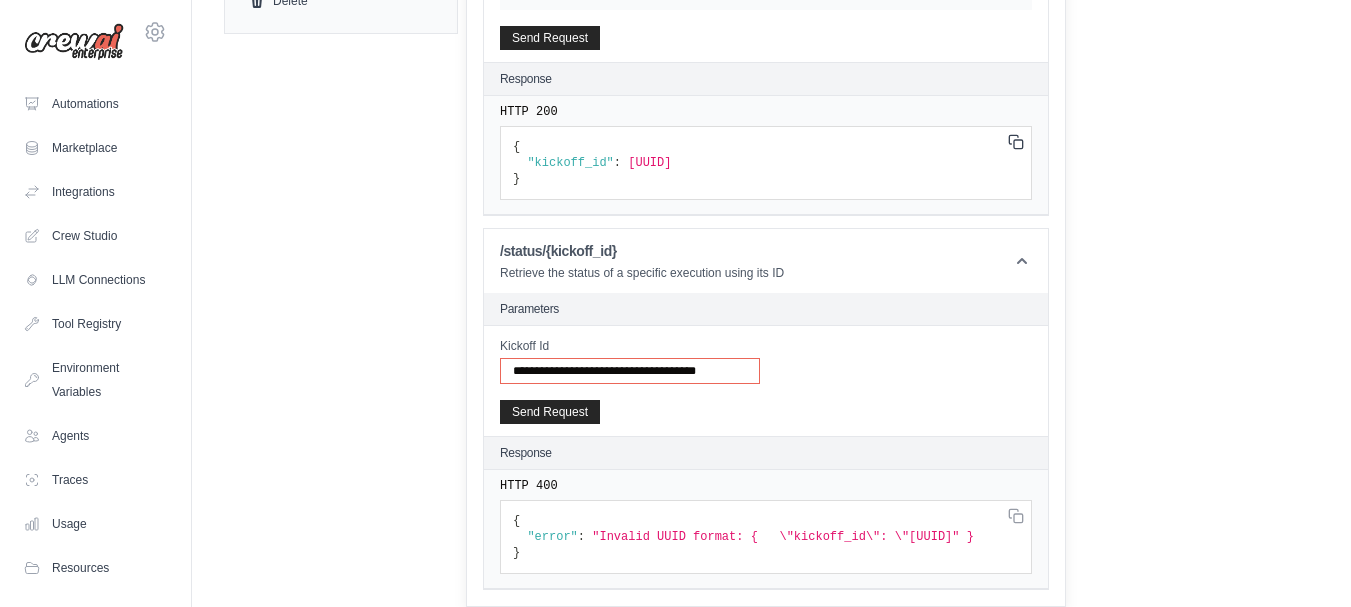 scroll, scrollTop: 0, scrollLeft: 0, axis: both 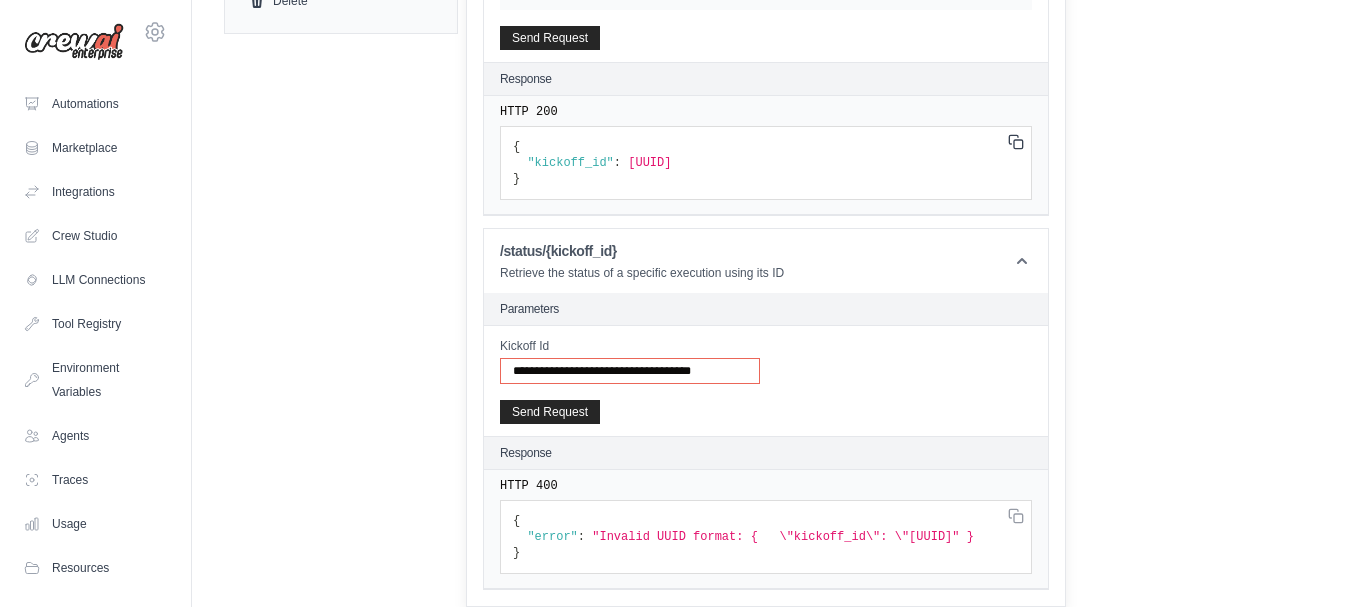 type on "**********" 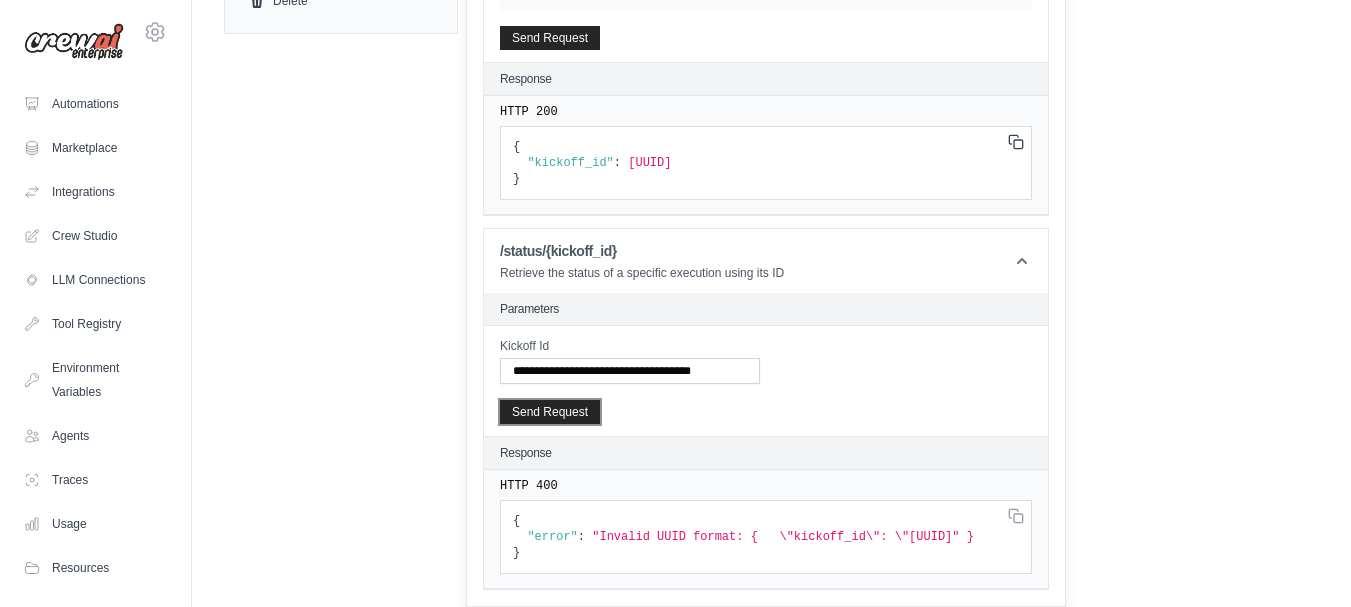 click on "Send Request" at bounding box center [550, 412] 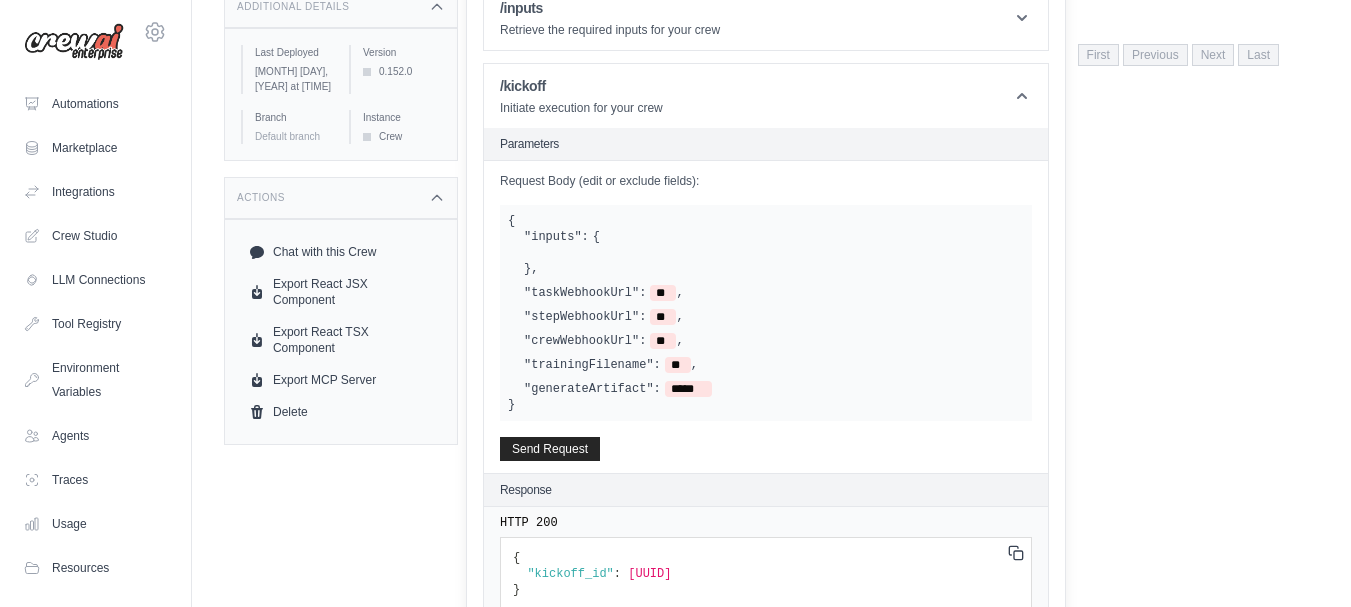 scroll, scrollTop: 47, scrollLeft: 0, axis: vertical 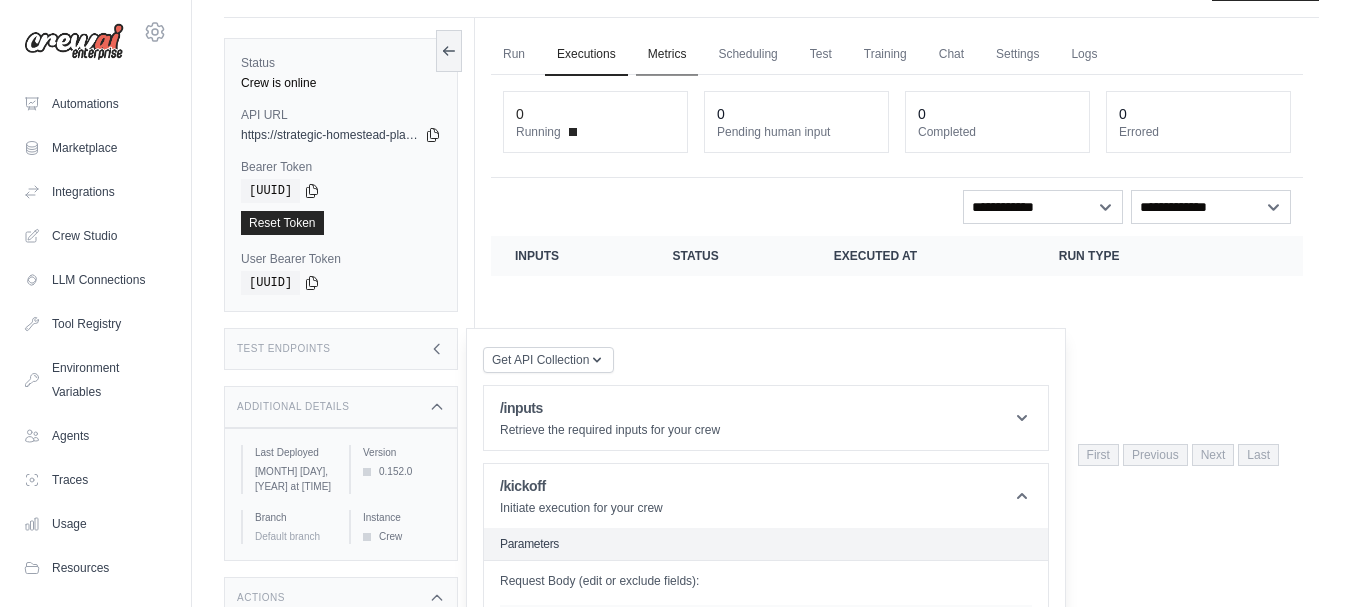 click on "Metrics" at bounding box center (667, 55) 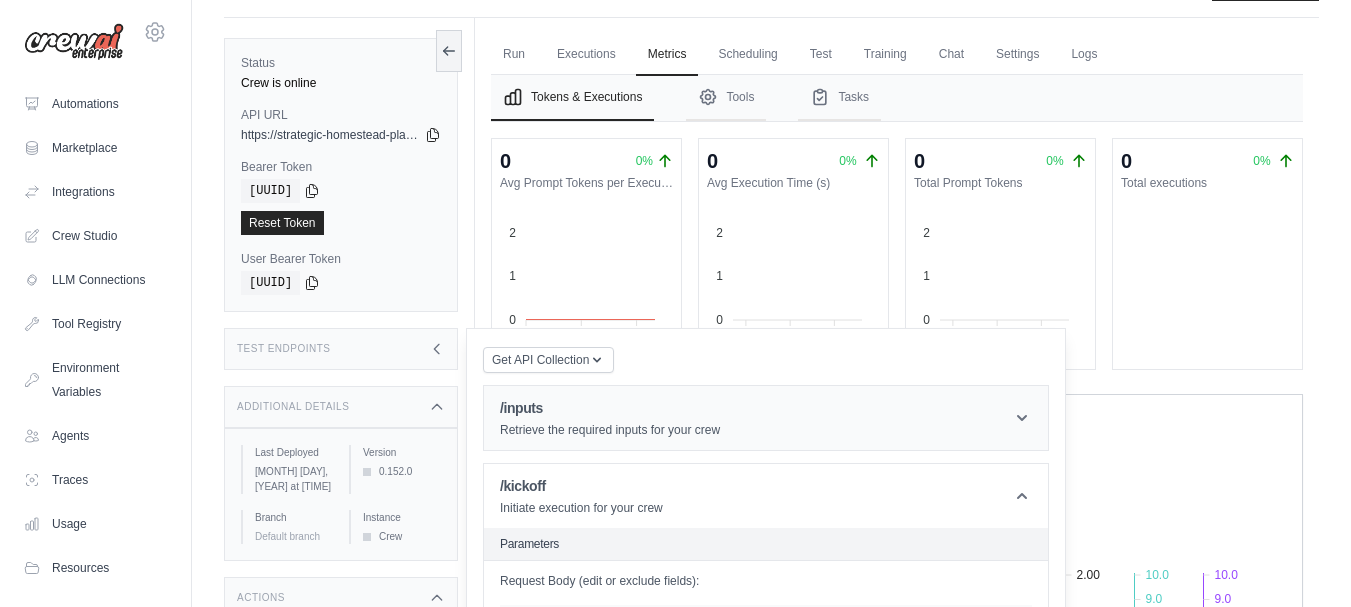 click on "/inputs
Retrieve the required inputs for your crew" at bounding box center (766, 418) 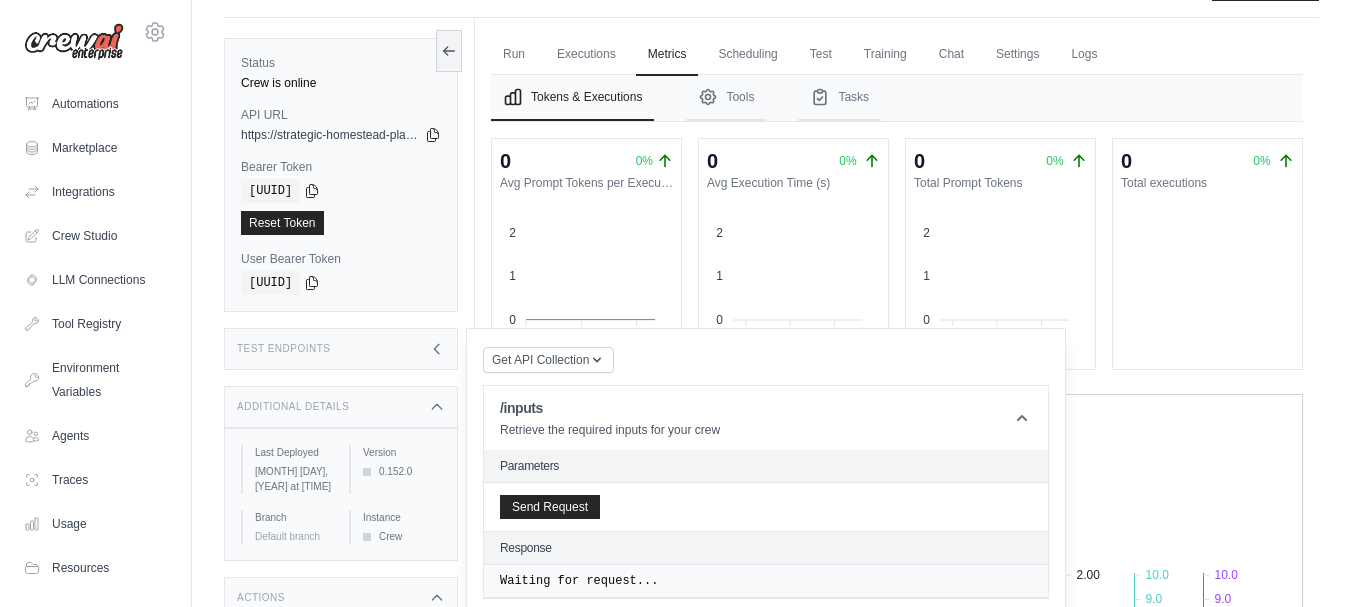 click on "Response" at bounding box center (526, 548) 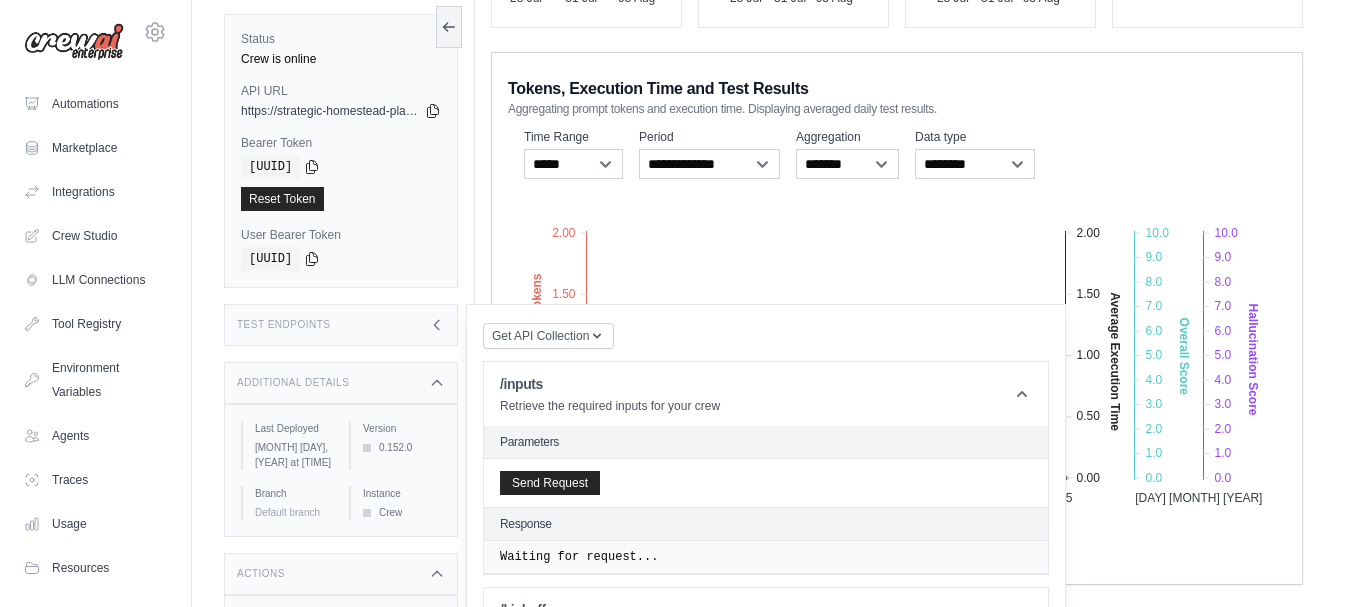 scroll, scrollTop: 386, scrollLeft: 0, axis: vertical 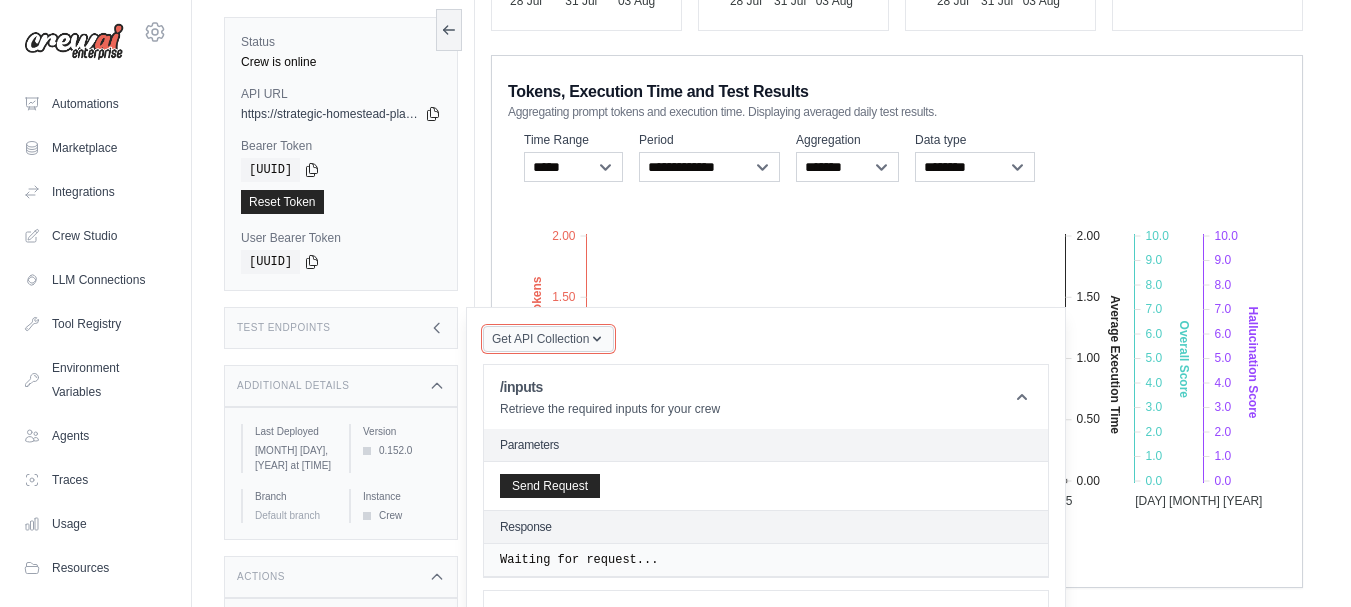 click on "Get API Collection" at bounding box center [540, 339] 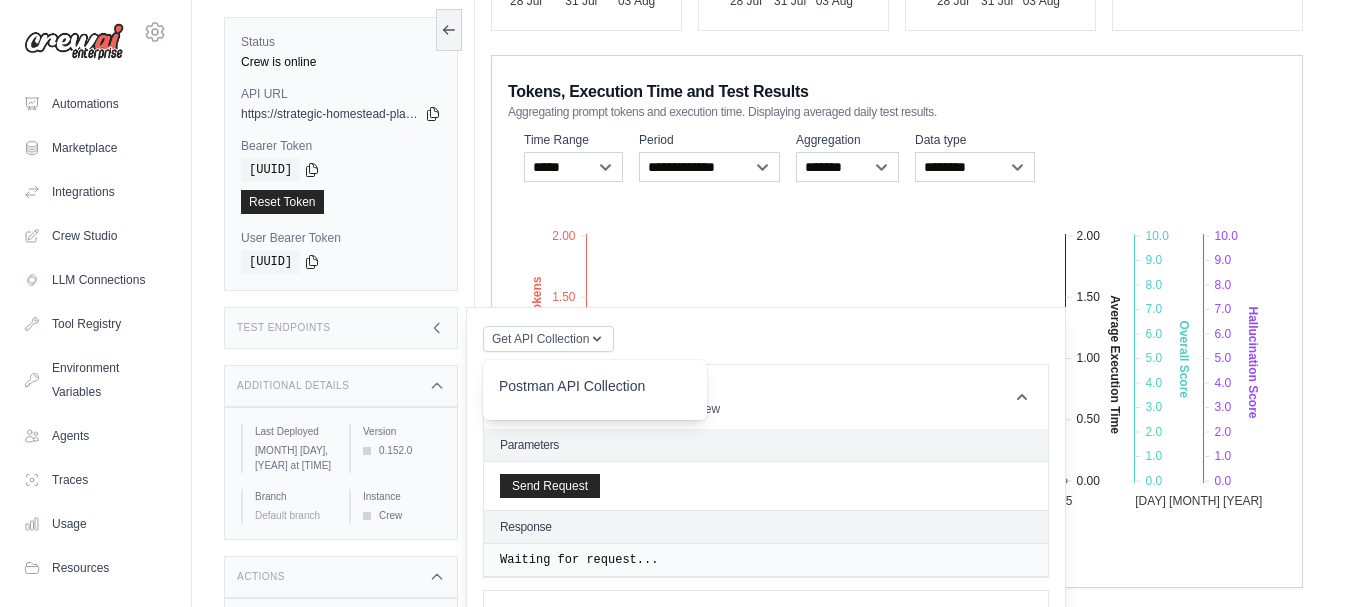 click on "Get API Collection
Postman API Collection
/inputs
Retrieve the required inputs for your crew
Parameters
Send Request
Response
Waiting for request...
/kickoff
Initiate execution for your crew
Parameters
{" at bounding box center [766, 974] 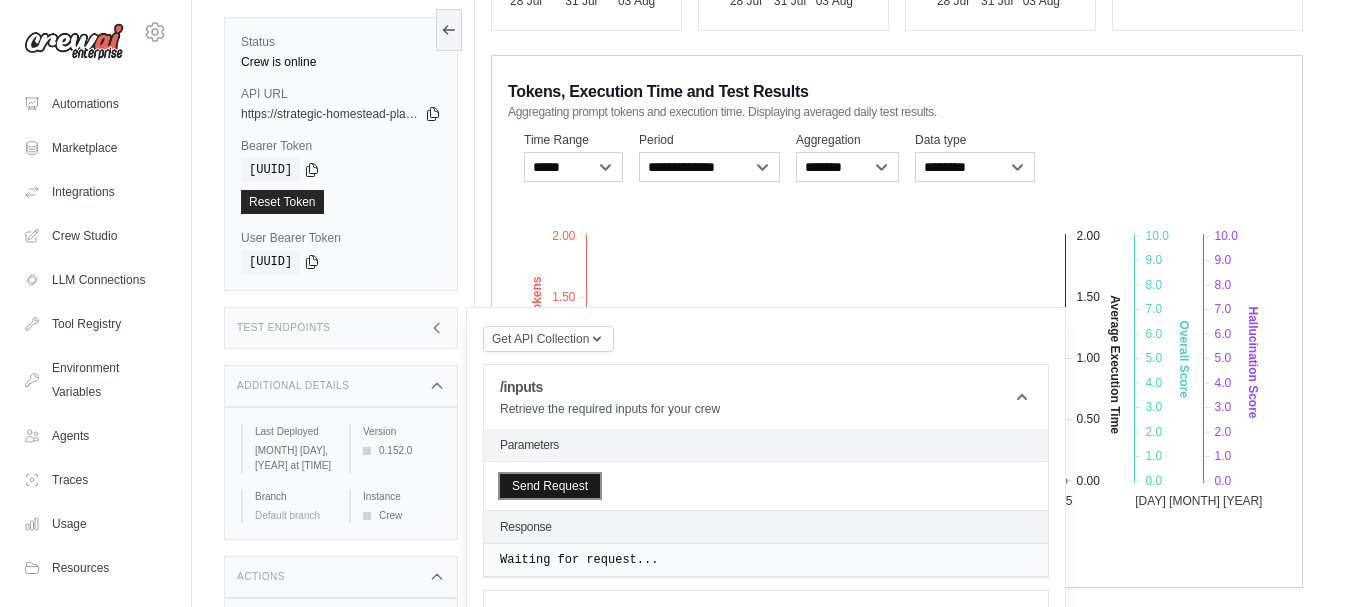 click on "Send Request" at bounding box center [550, 486] 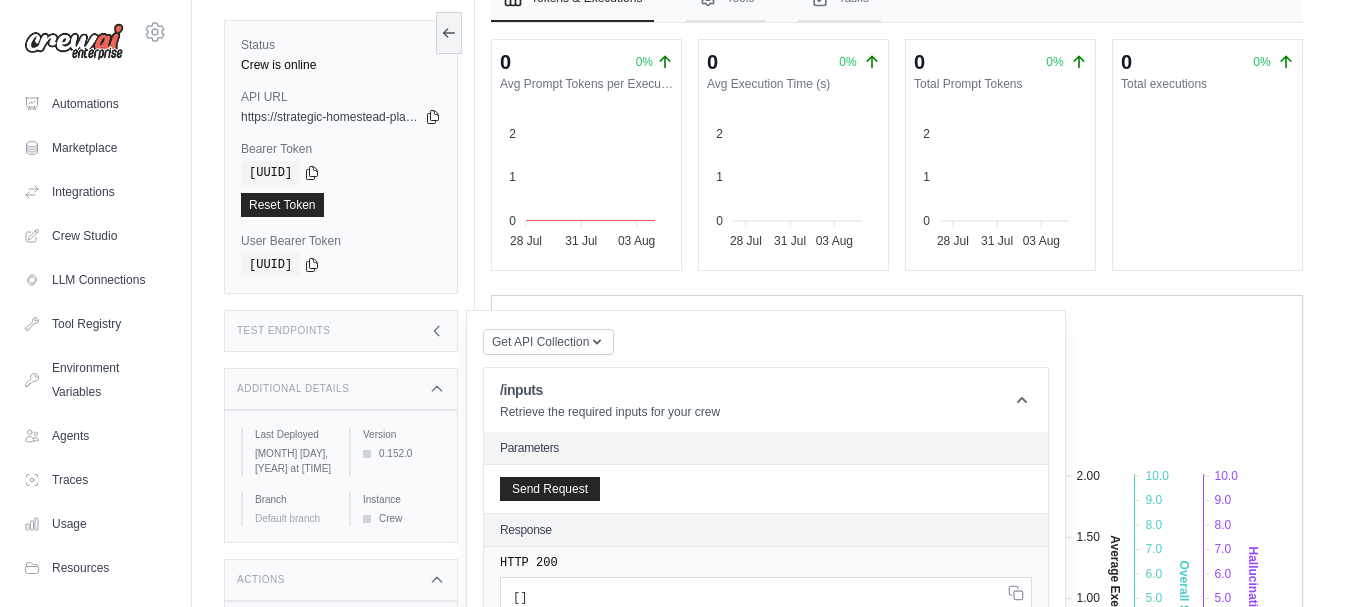 scroll, scrollTop: 0, scrollLeft: 0, axis: both 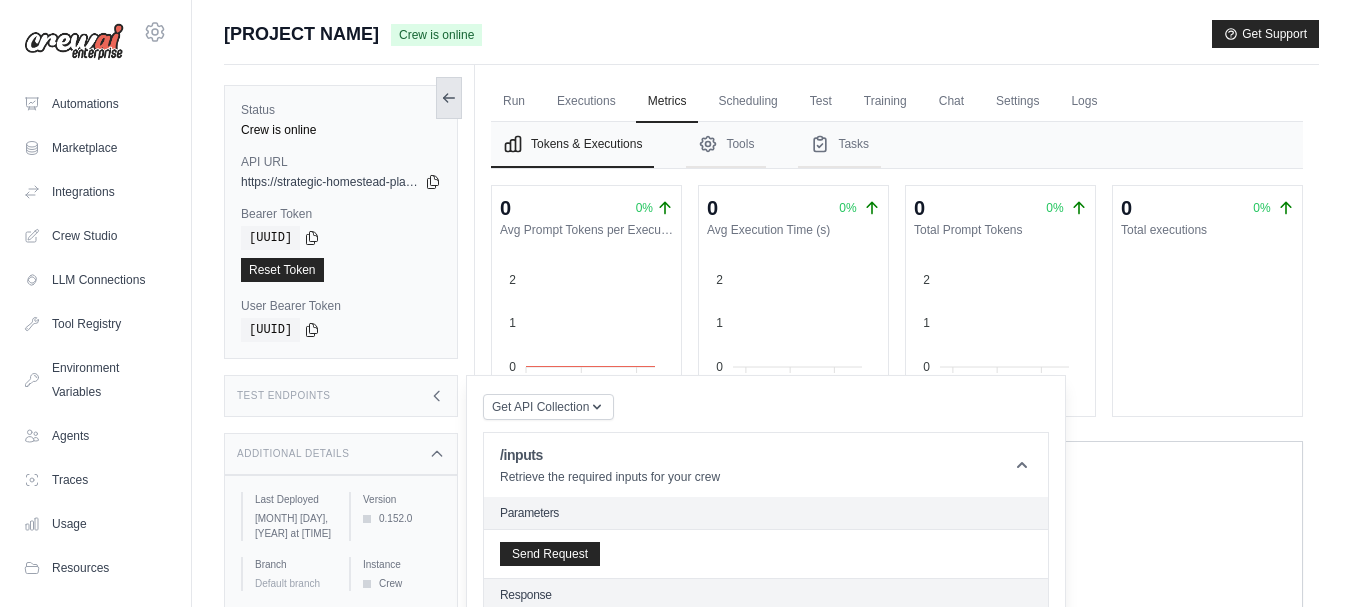 click 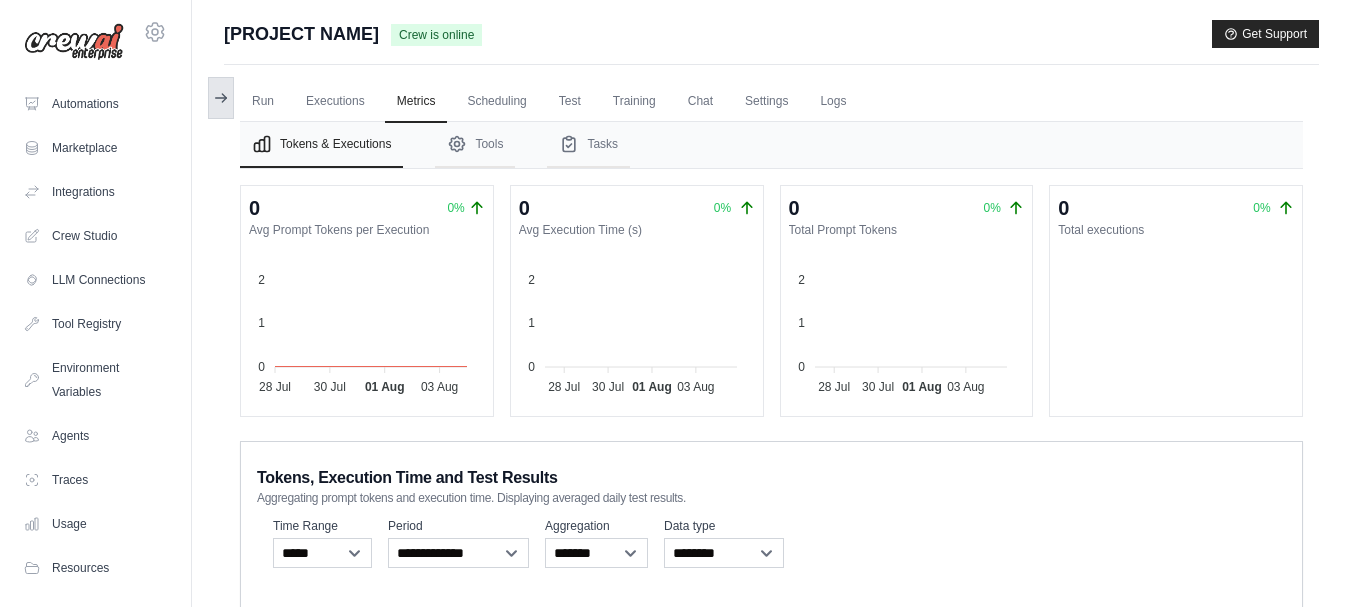 click 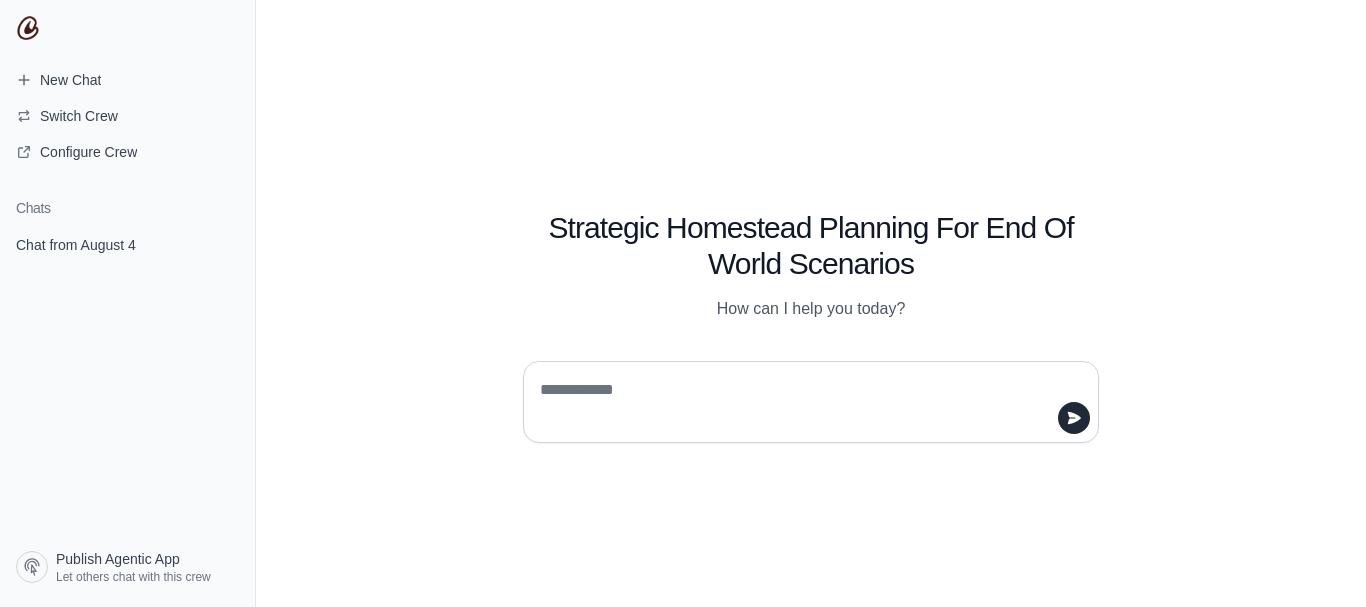 scroll, scrollTop: 0, scrollLeft: 0, axis: both 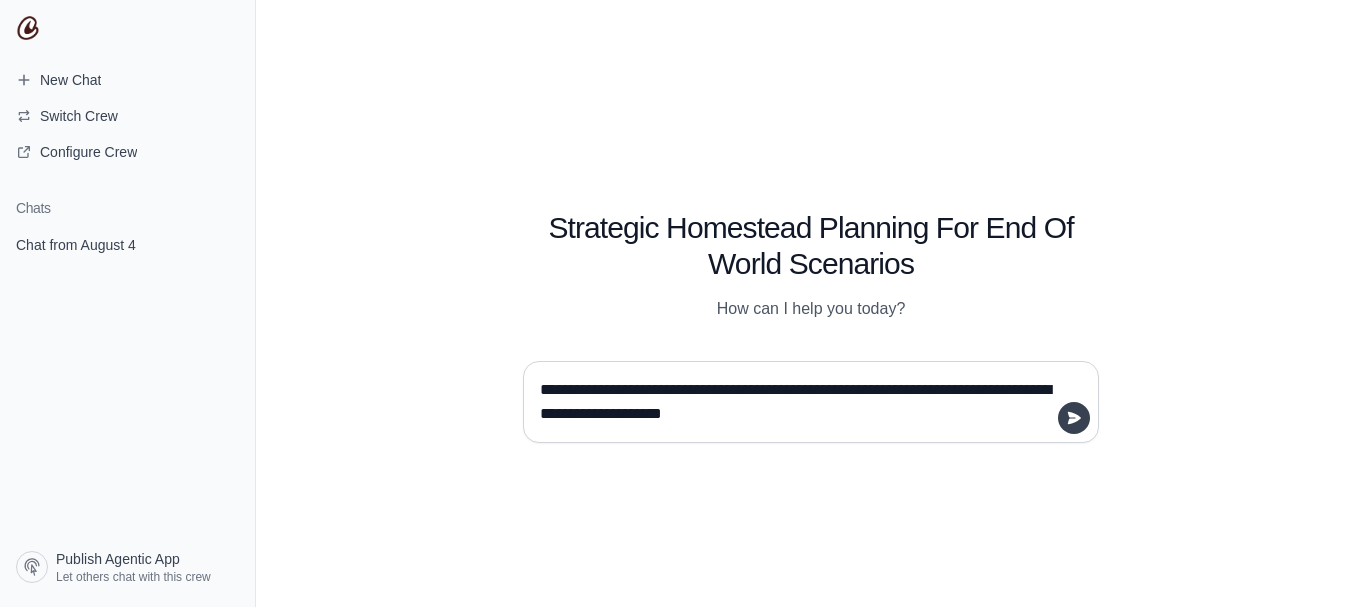 type on "**********" 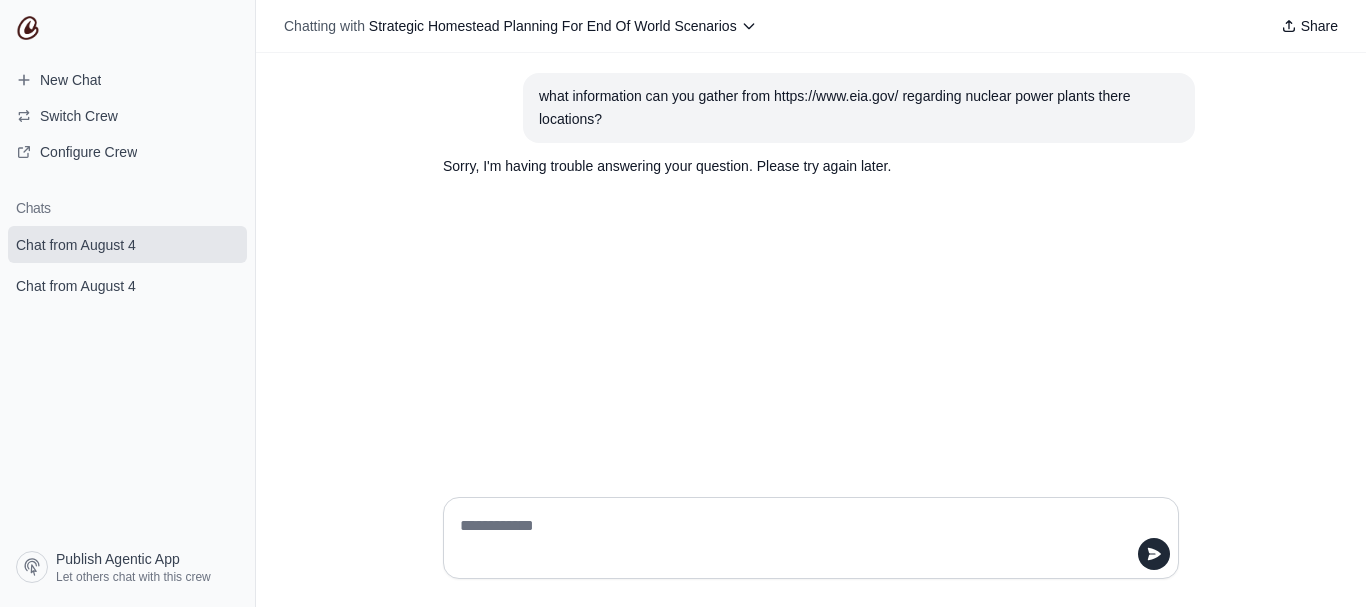 click at bounding box center (805, 538) 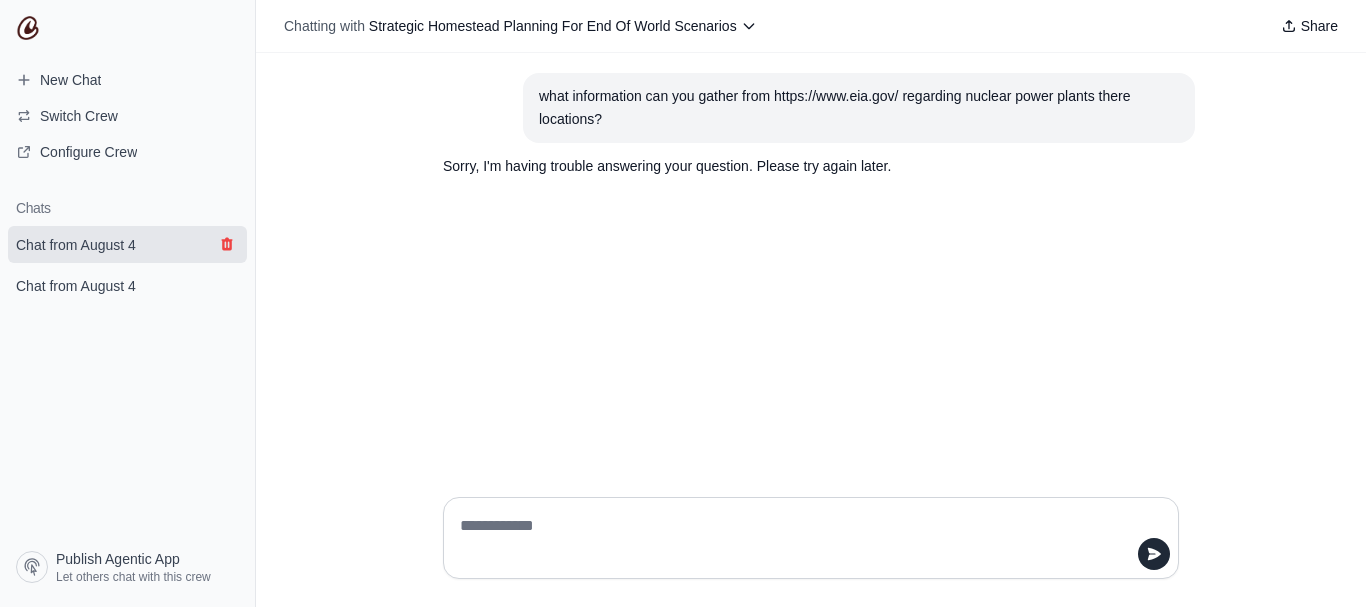 click 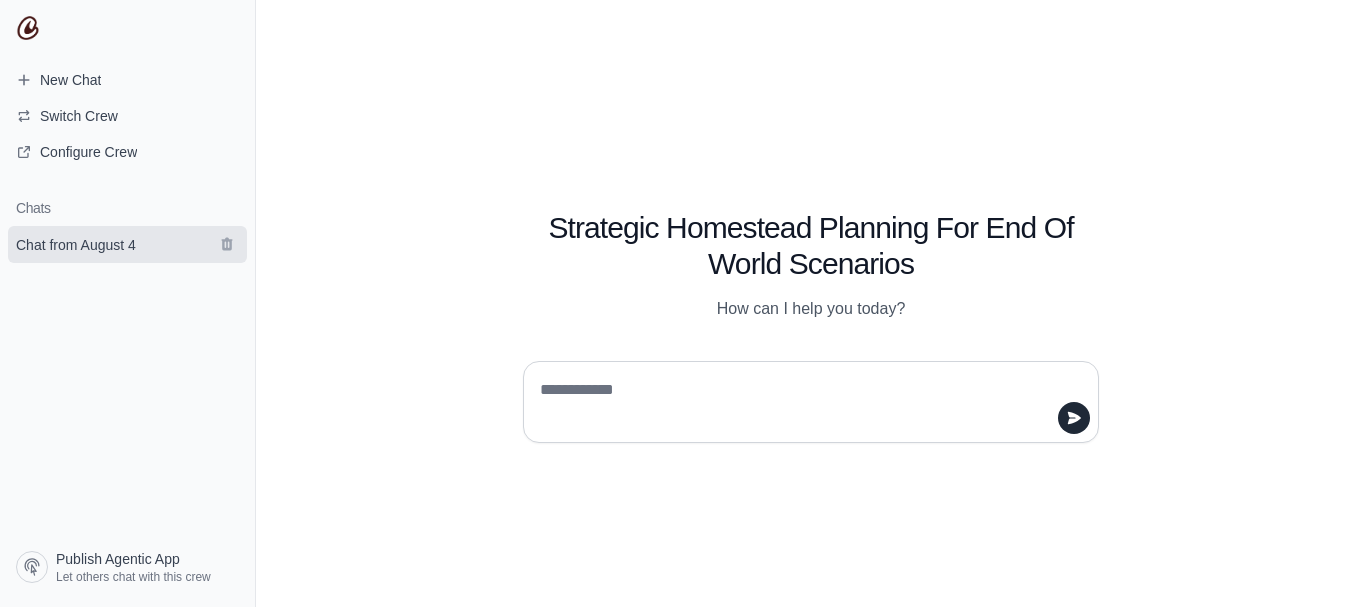 click on "Chat from August 4" at bounding box center [76, 245] 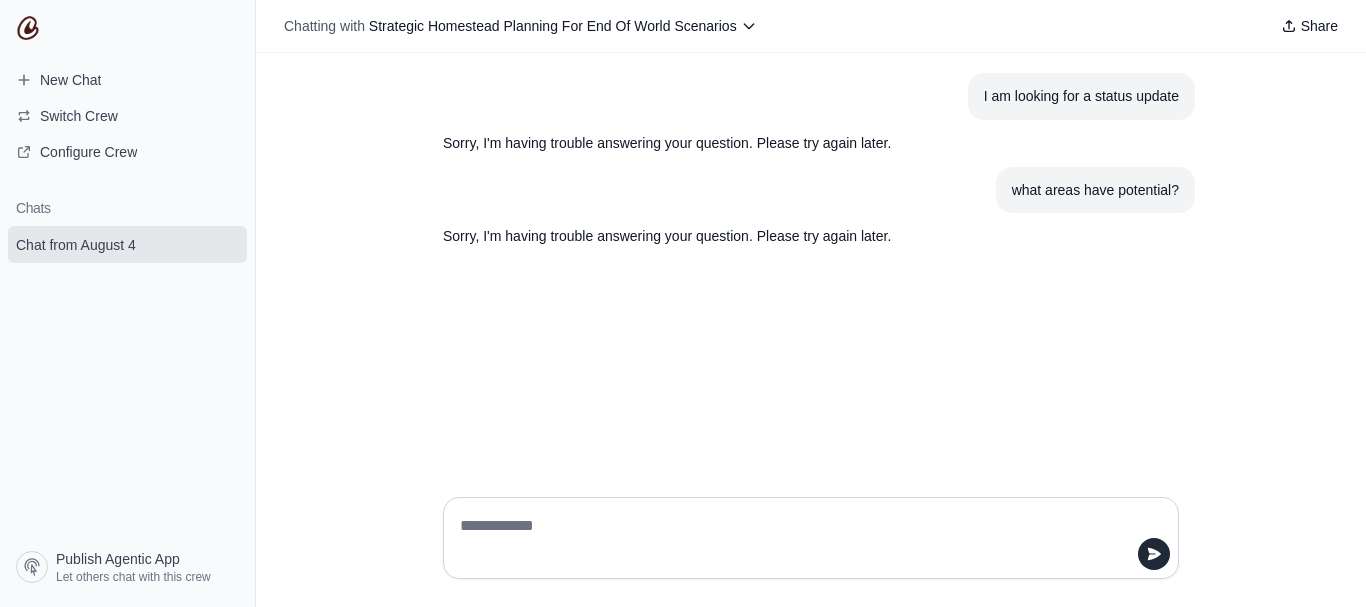 click at bounding box center [805, 538] 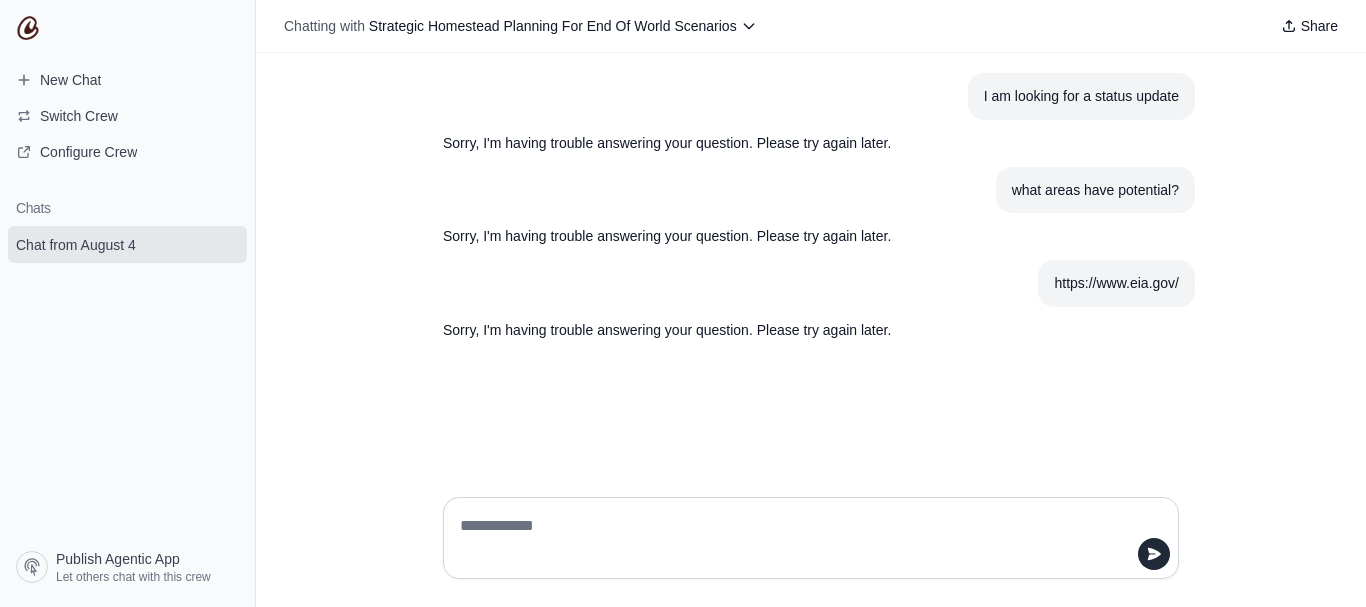 click at bounding box center (805, 538) 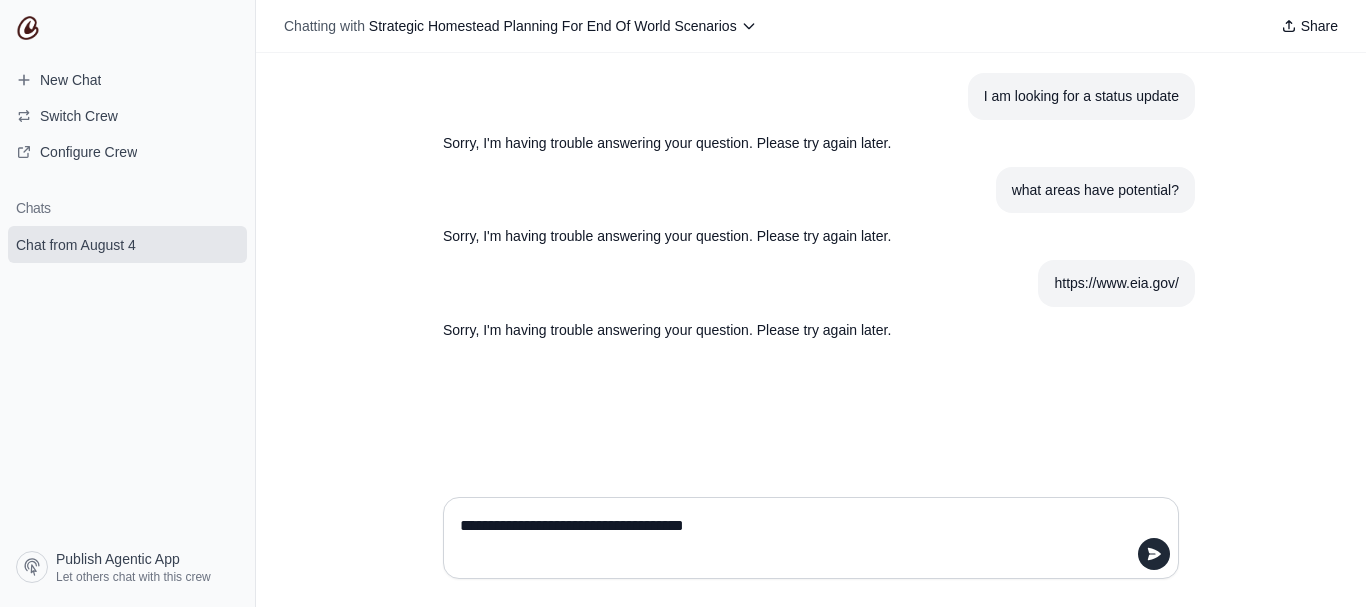 paste on "**********" 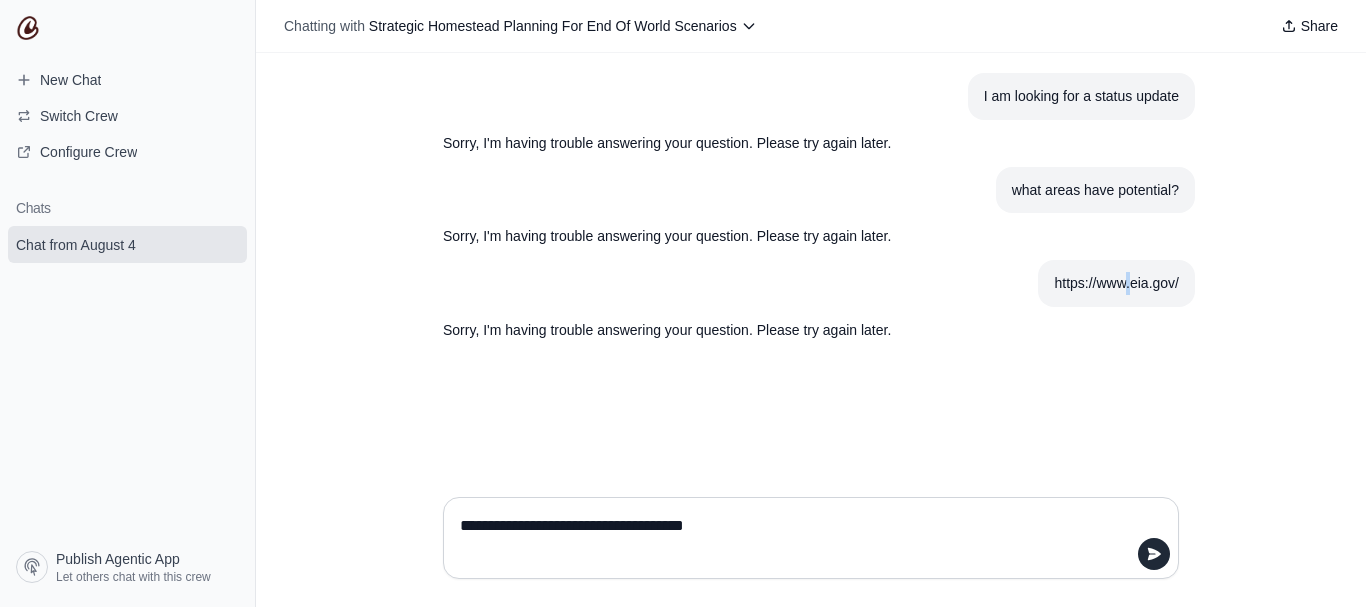click on "https://www.eia.gov/" at bounding box center (1116, 283) 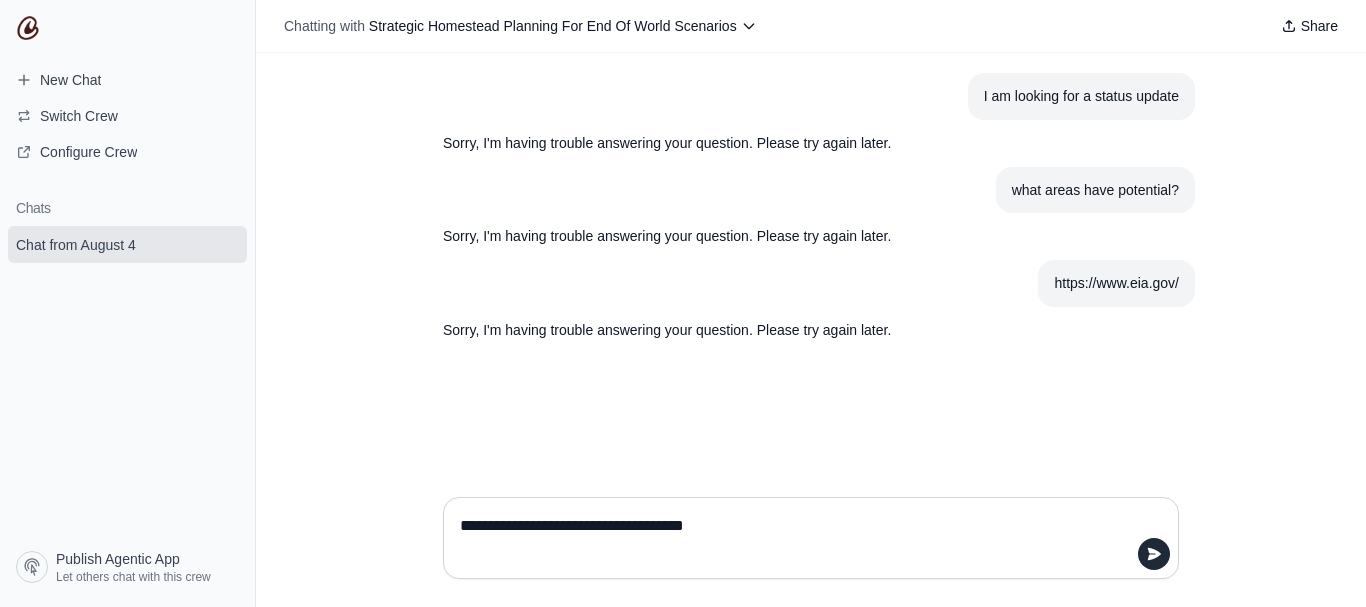 click on "https://www.eia.gov/" at bounding box center (1116, 283) 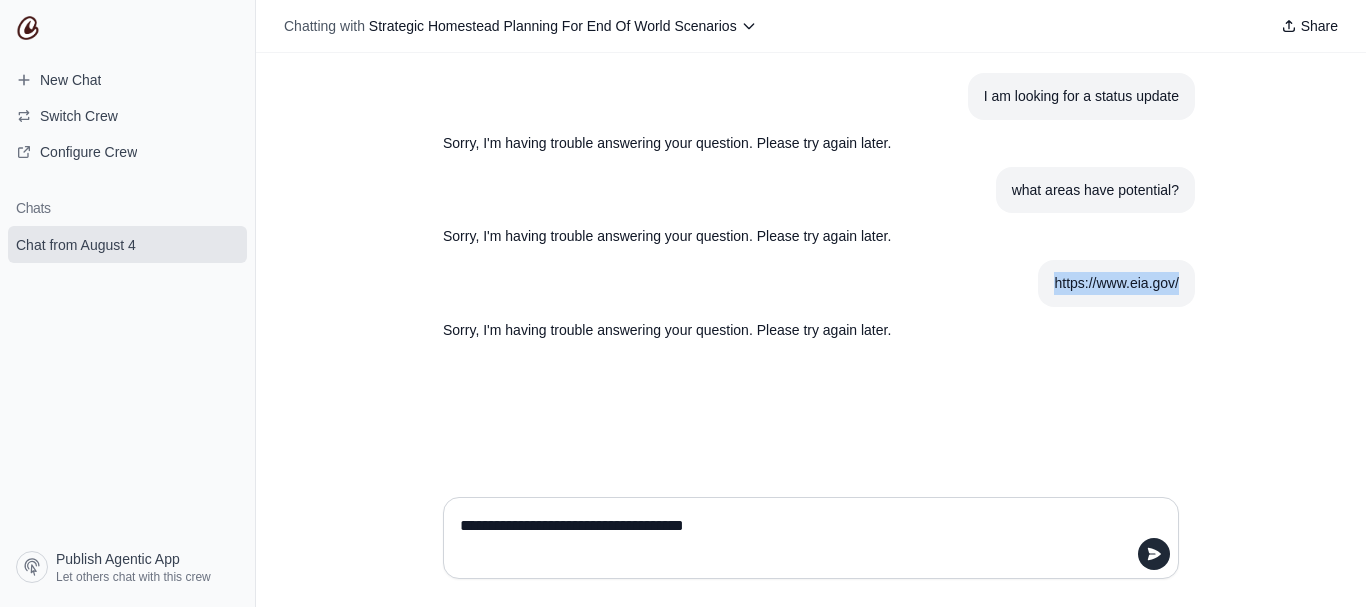 drag, startPoint x: 1181, startPoint y: 284, endPoint x: 1058, endPoint y: 287, distance: 123.03658 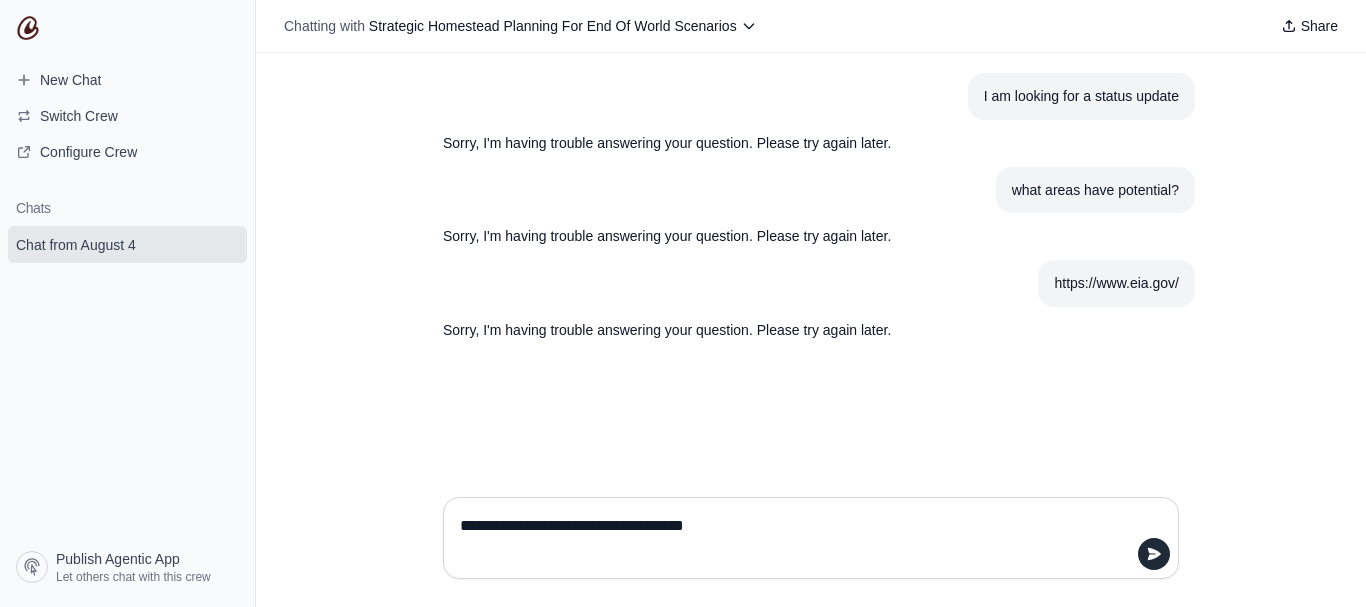 click on "**********" at bounding box center (805, 538) 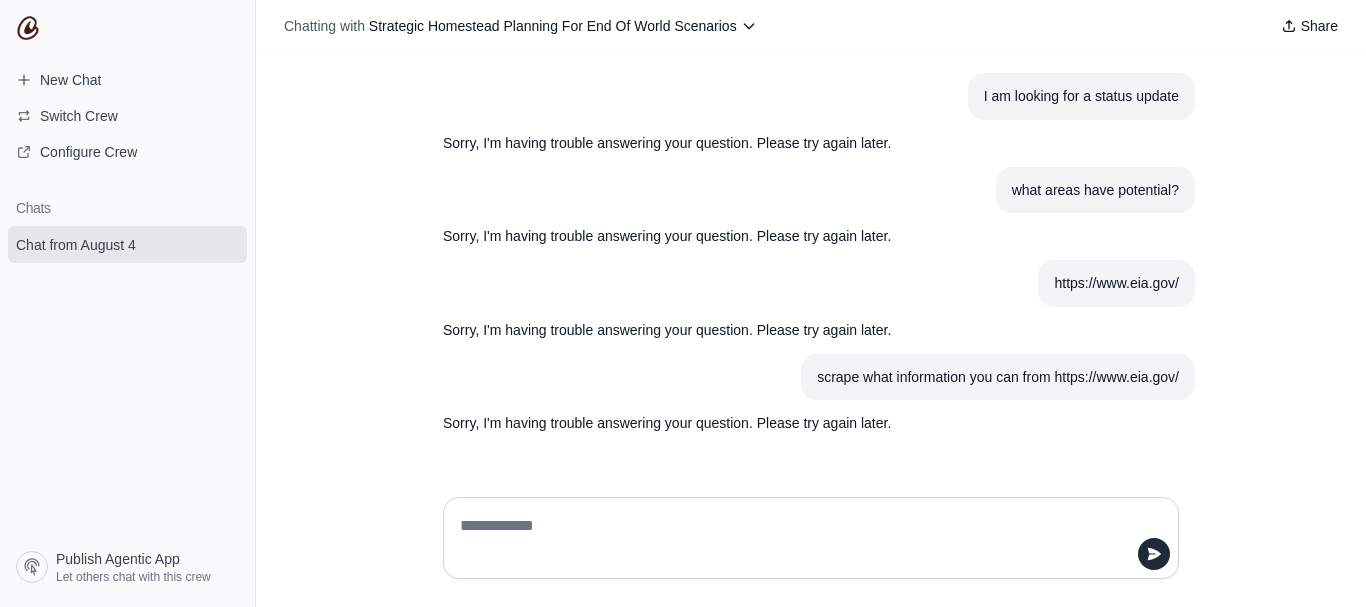 type 